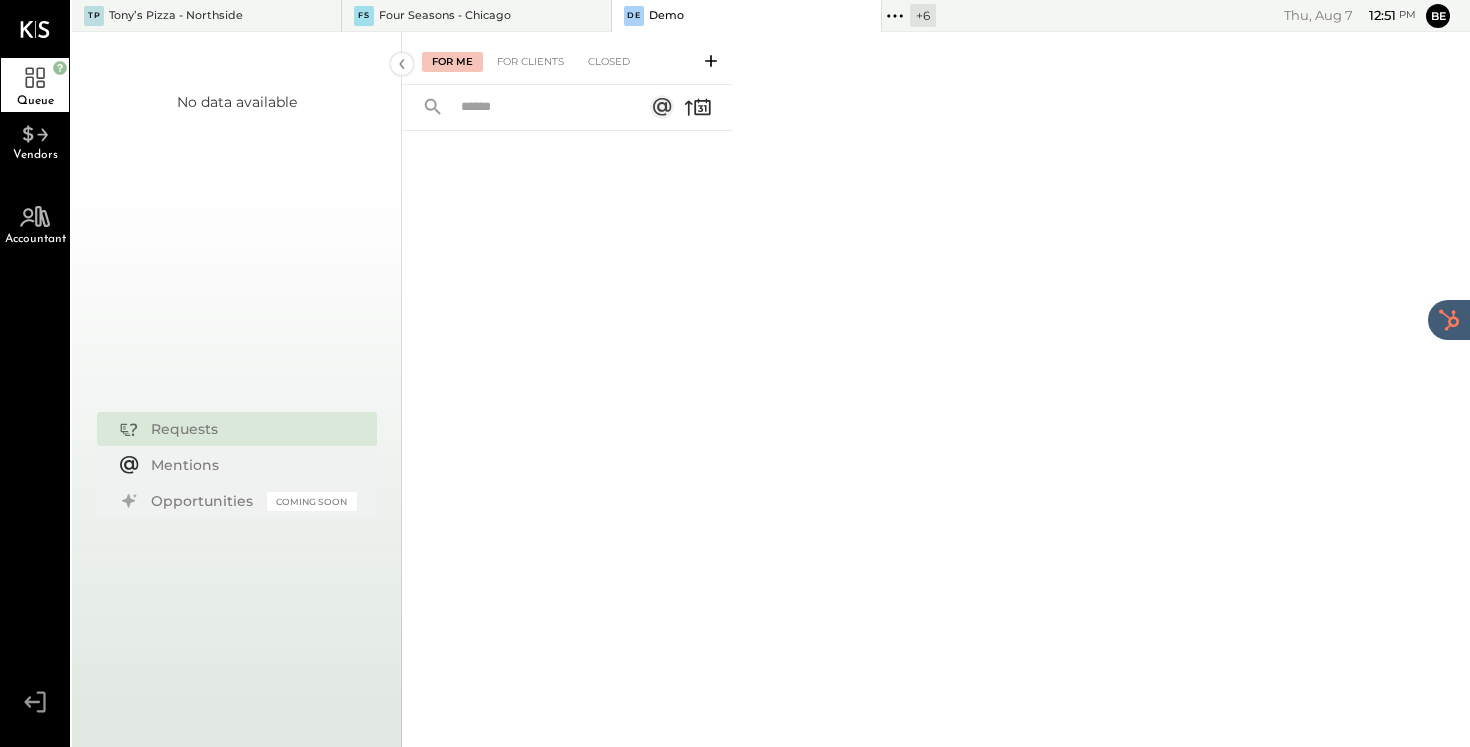 scroll, scrollTop: 0, scrollLeft: 0, axis: both 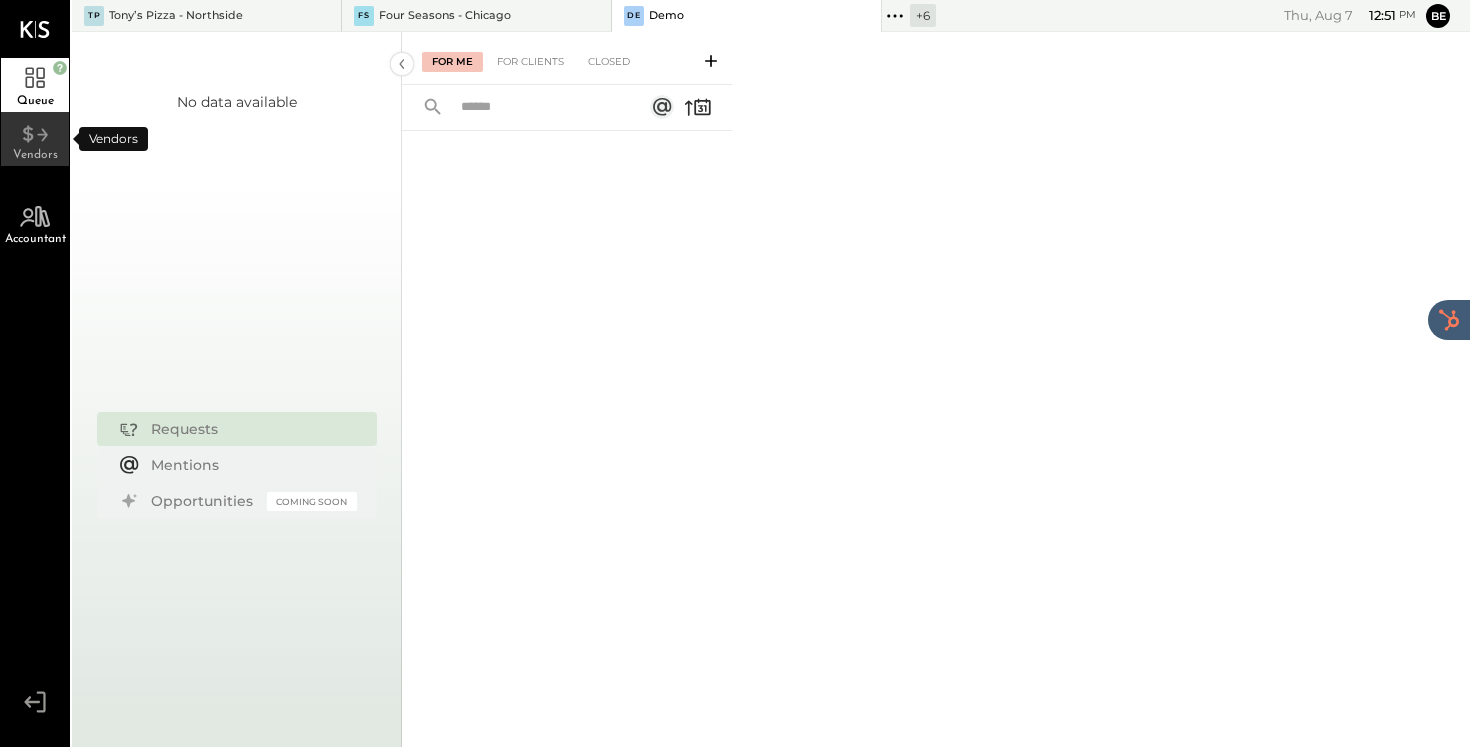 click 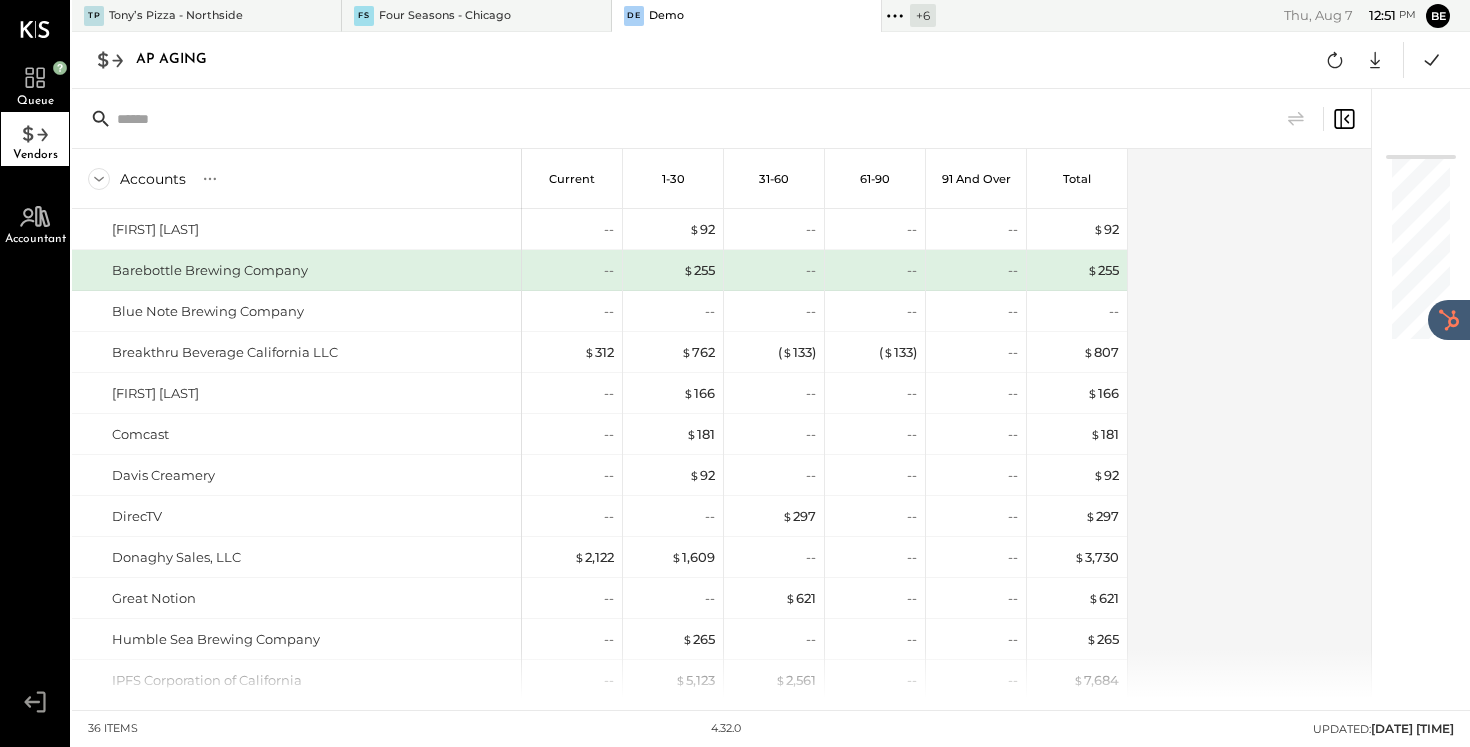 click 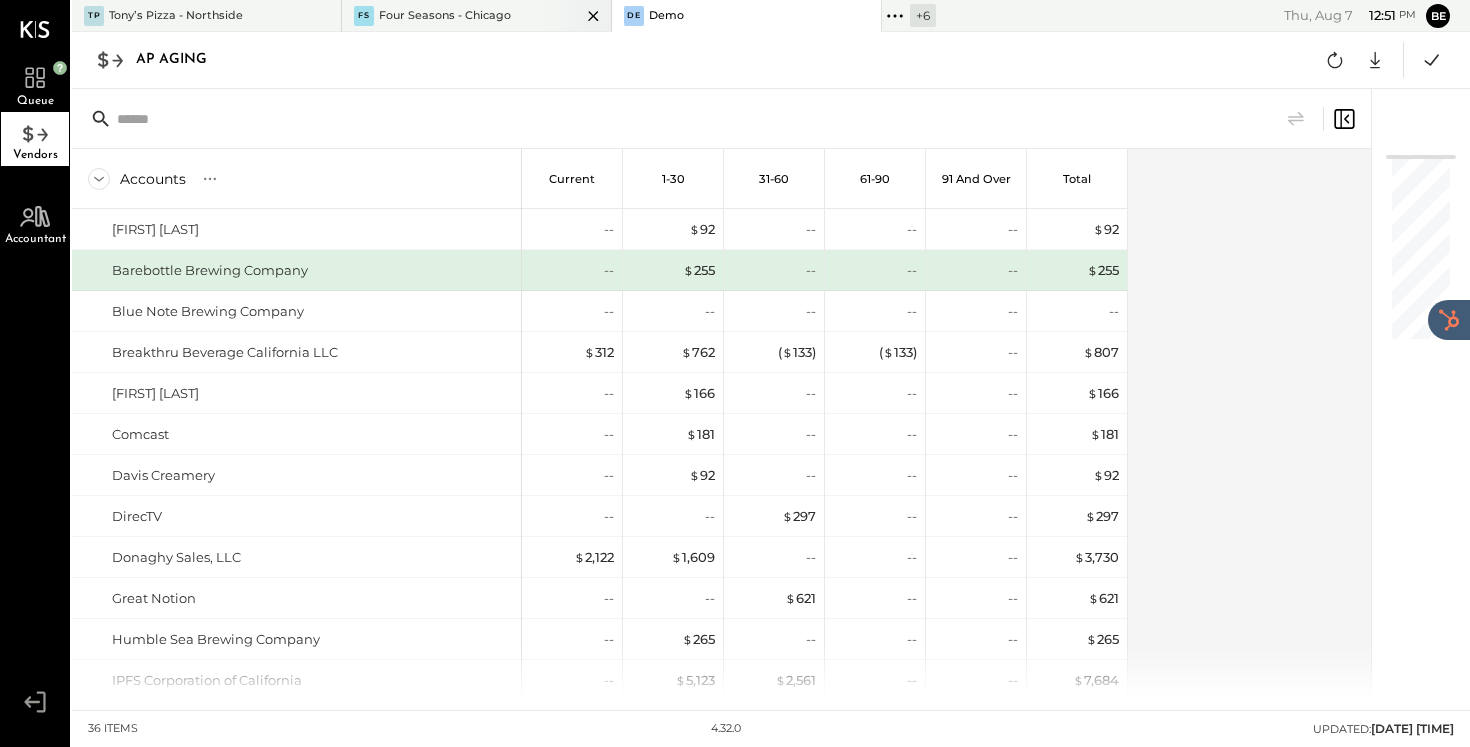 click at bounding box center (576, 15) 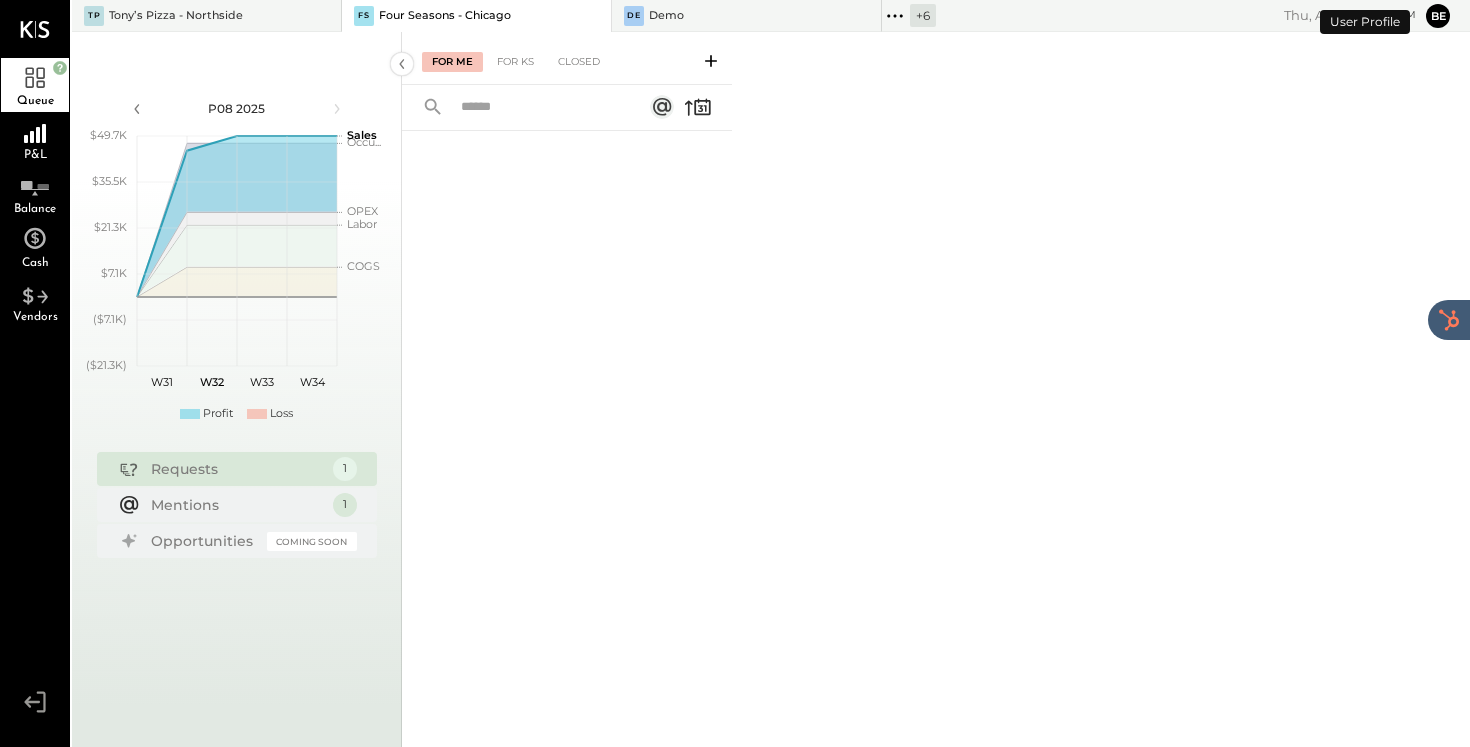 click 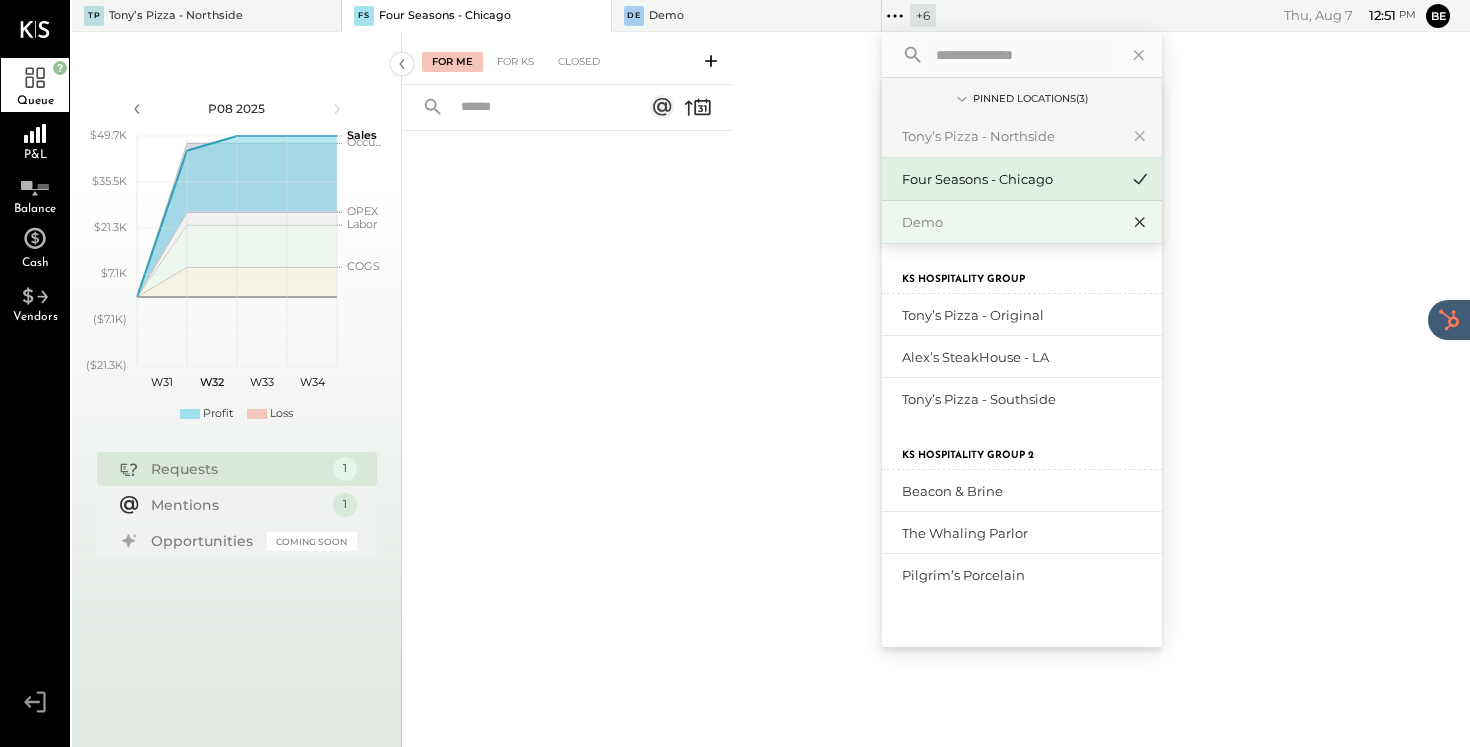 click 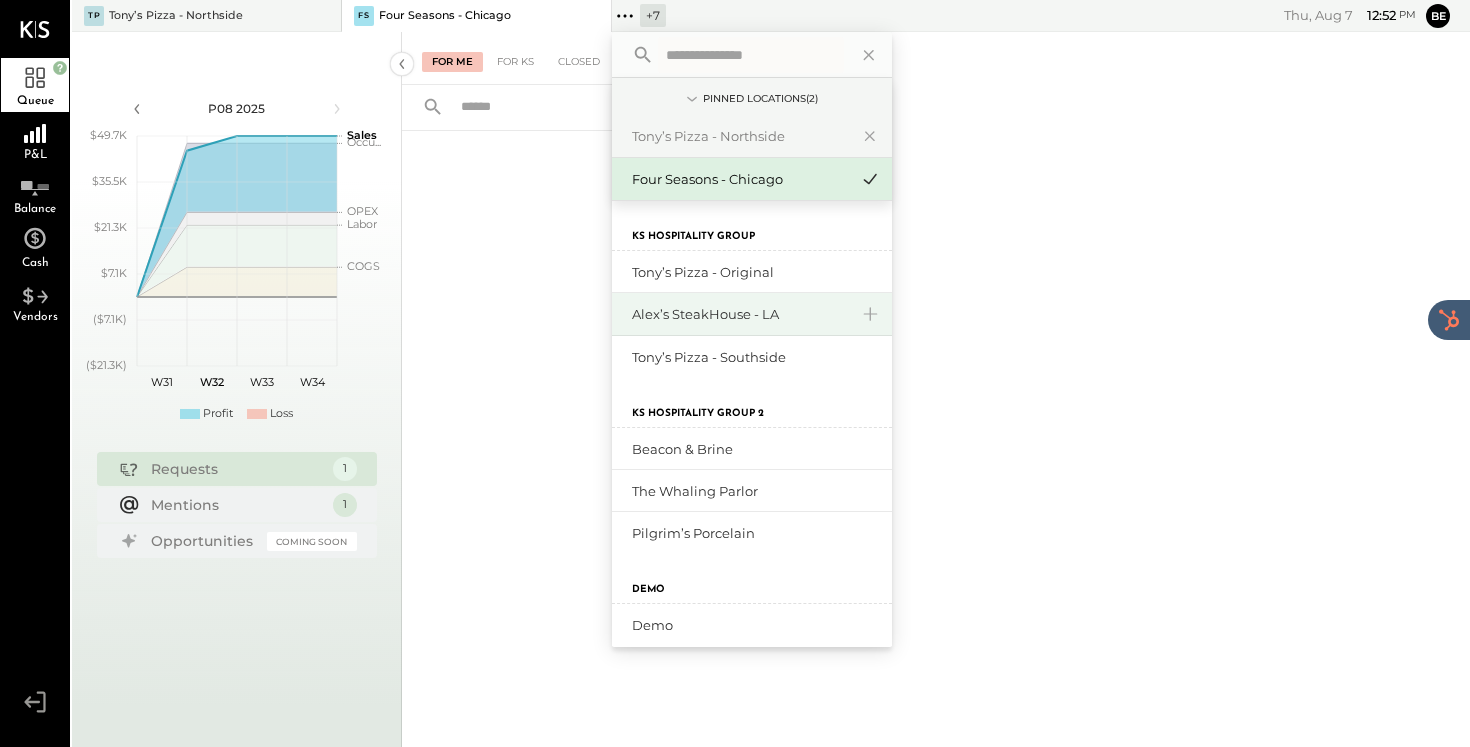 click on "Alex’s SteakHouse - LA" at bounding box center (740, 314) 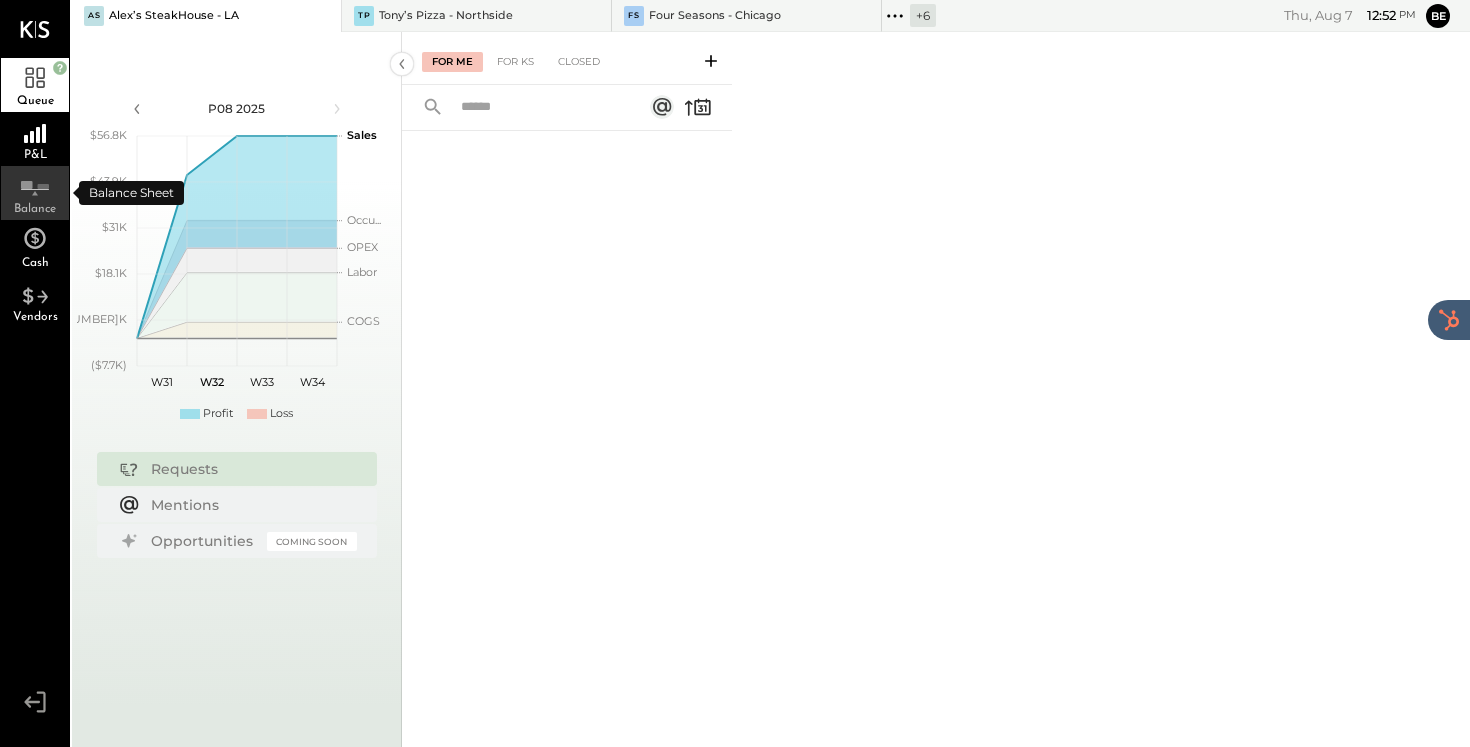 click 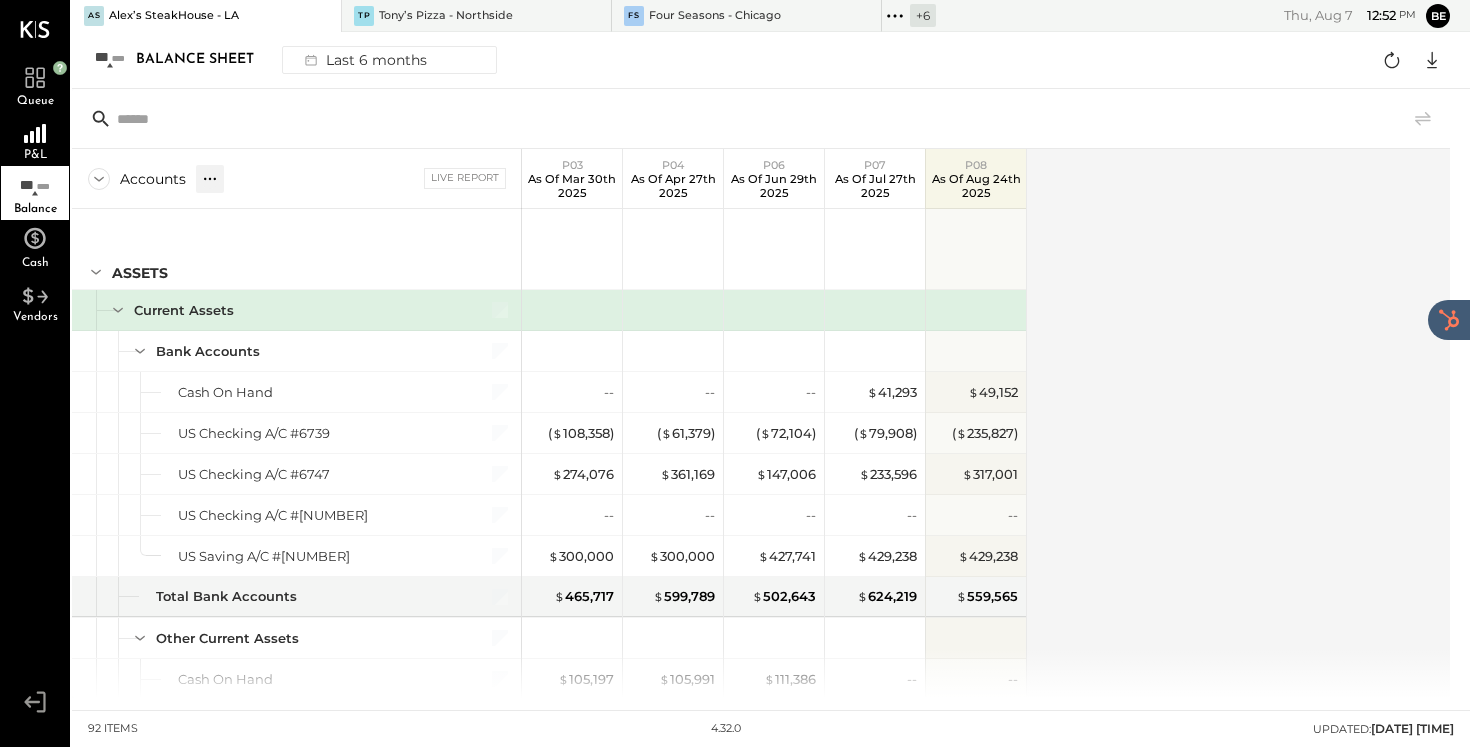 click 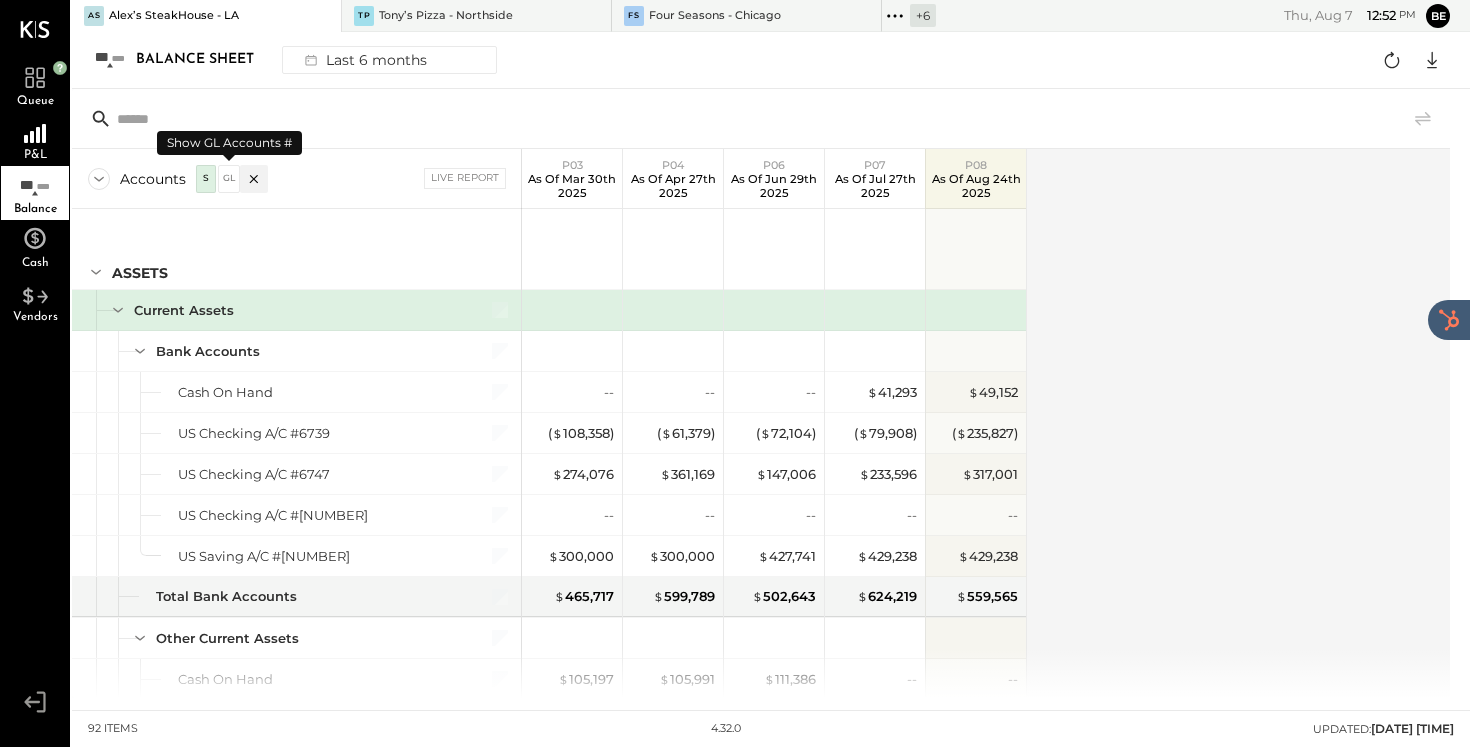 click on "GL" at bounding box center [229, 178] 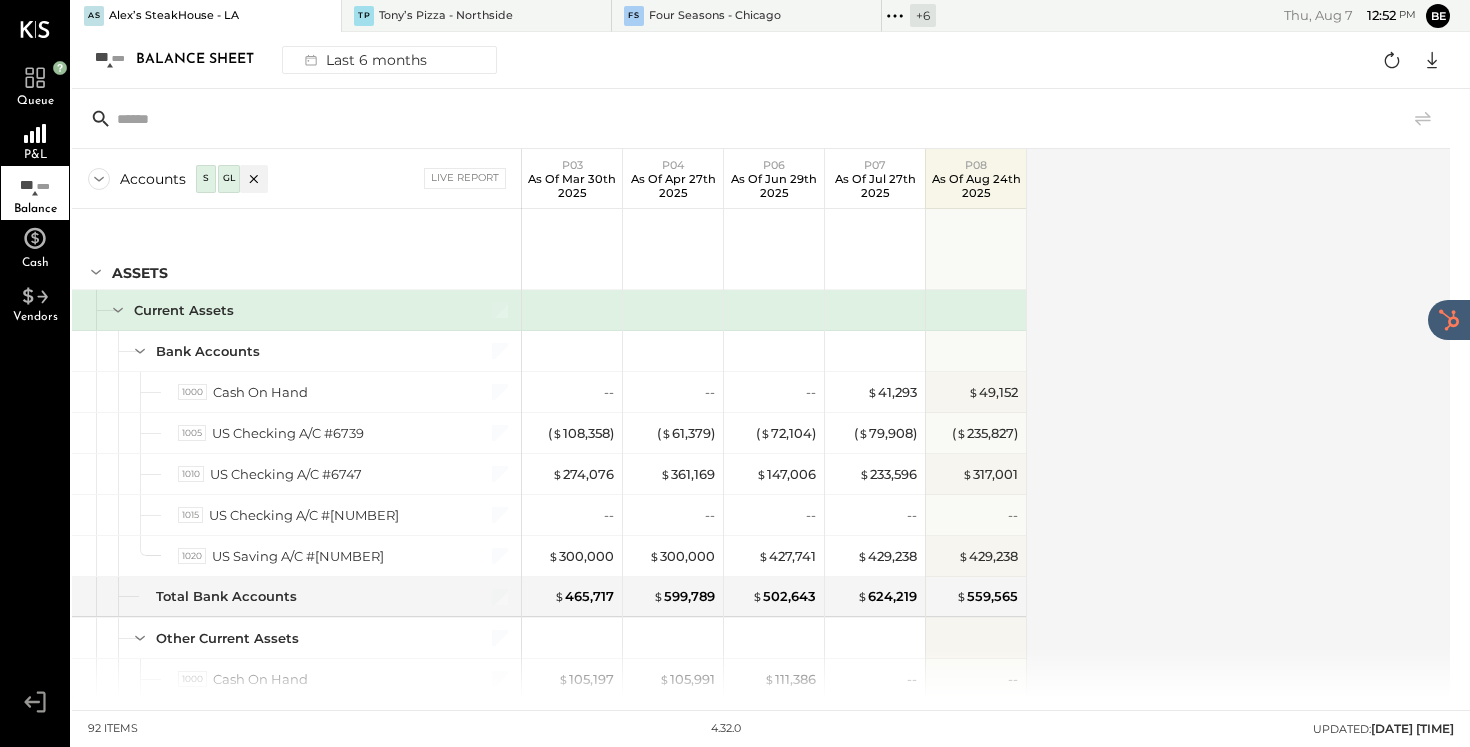 click on "GL" at bounding box center [229, 178] 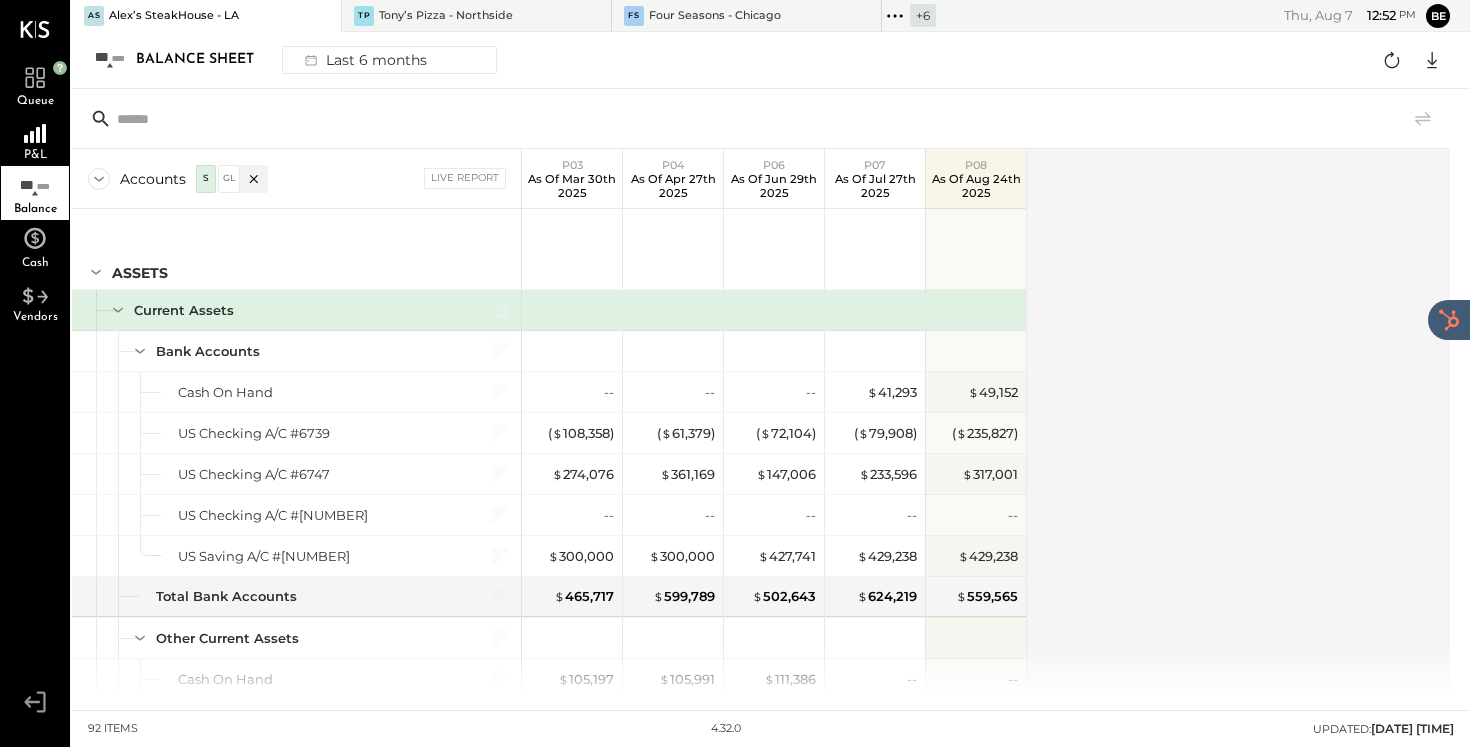 click 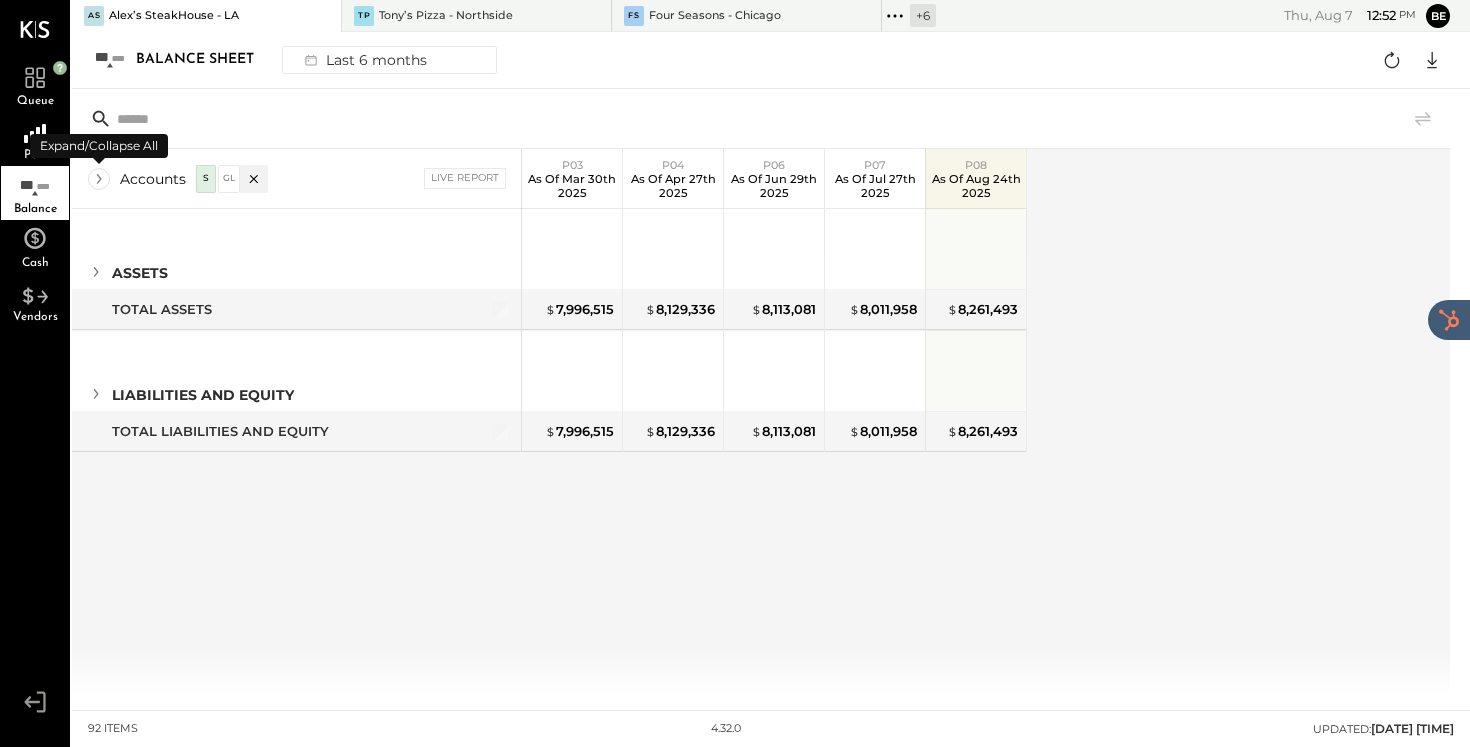 click 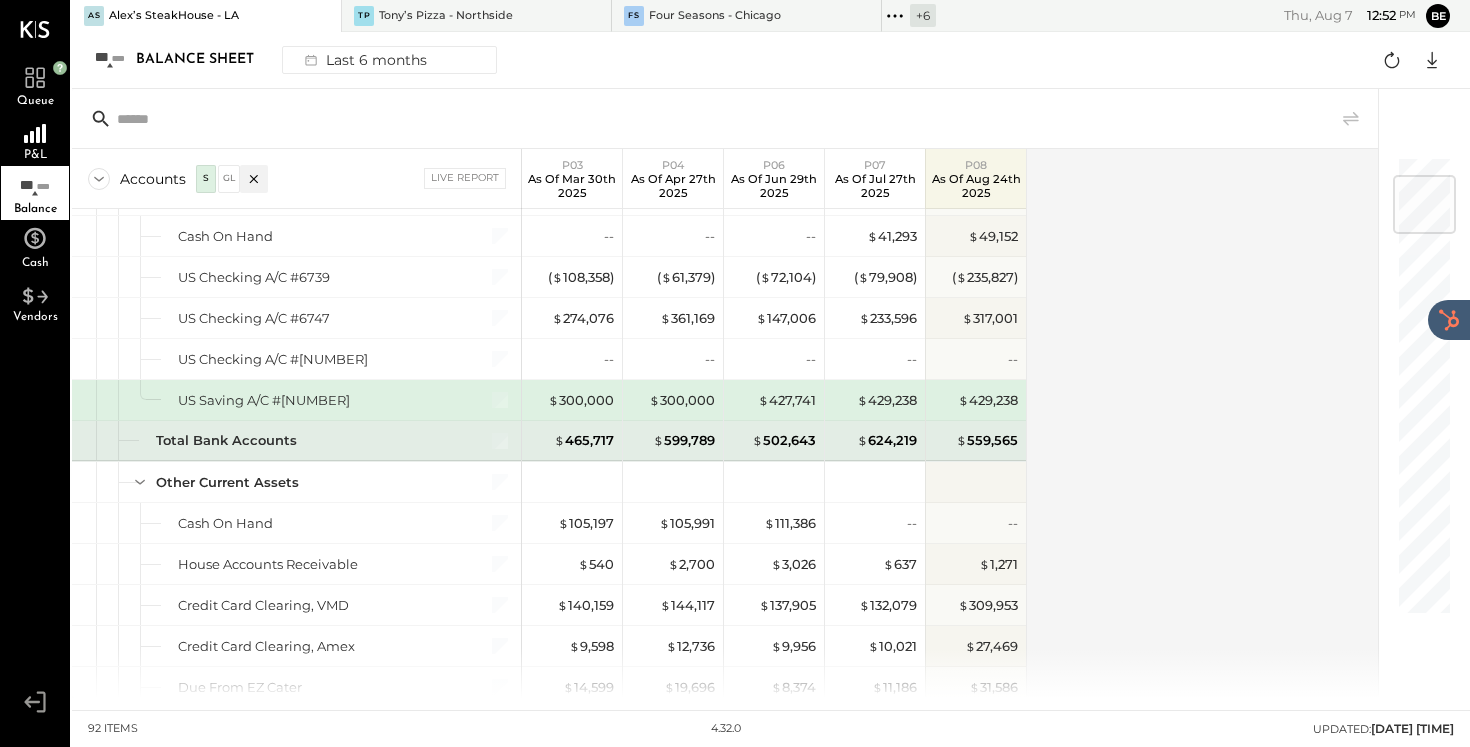 scroll, scrollTop: 166, scrollLeft: 0, axis: vertical 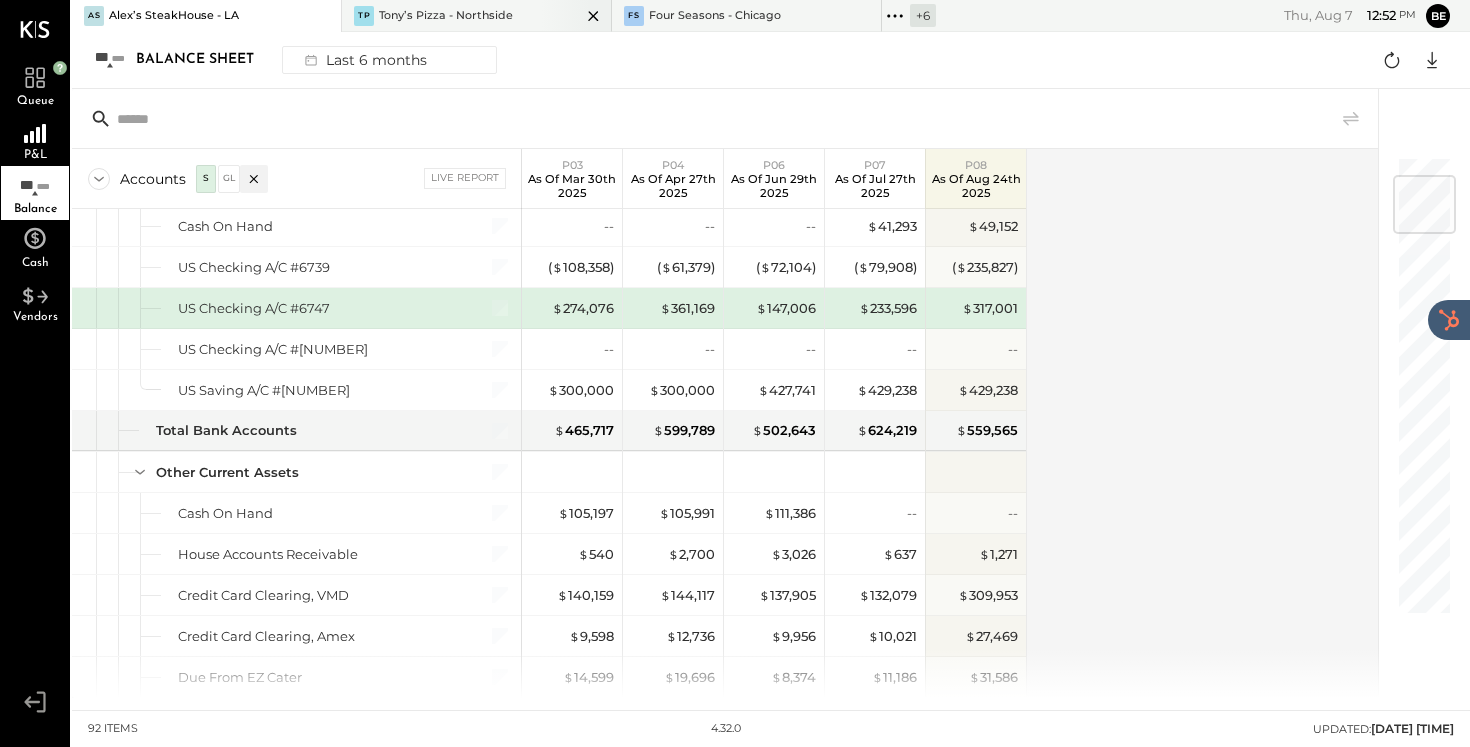 click on "Tony’s Pizza - Northside" at bounding box center [446, 16] 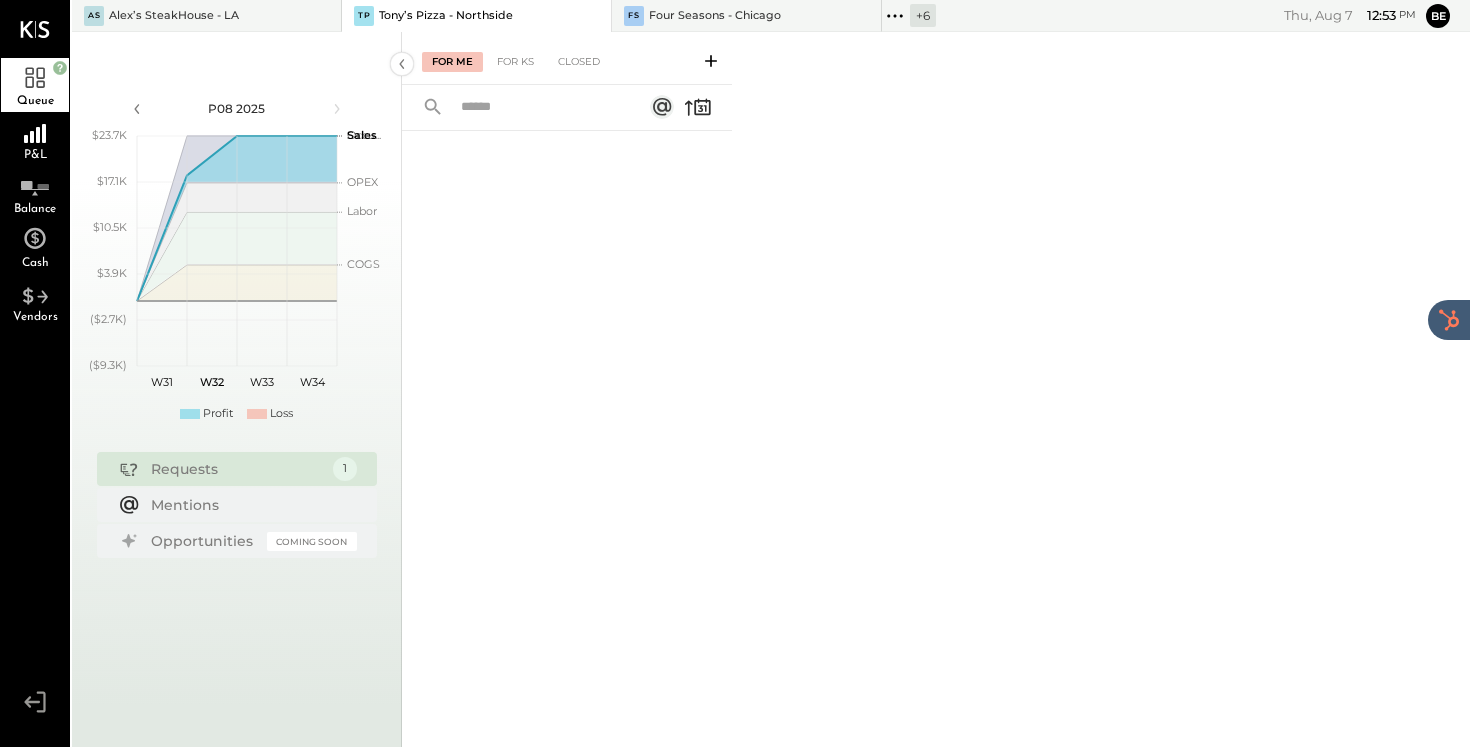 click on "Requests" at bounding box center [237, 469] 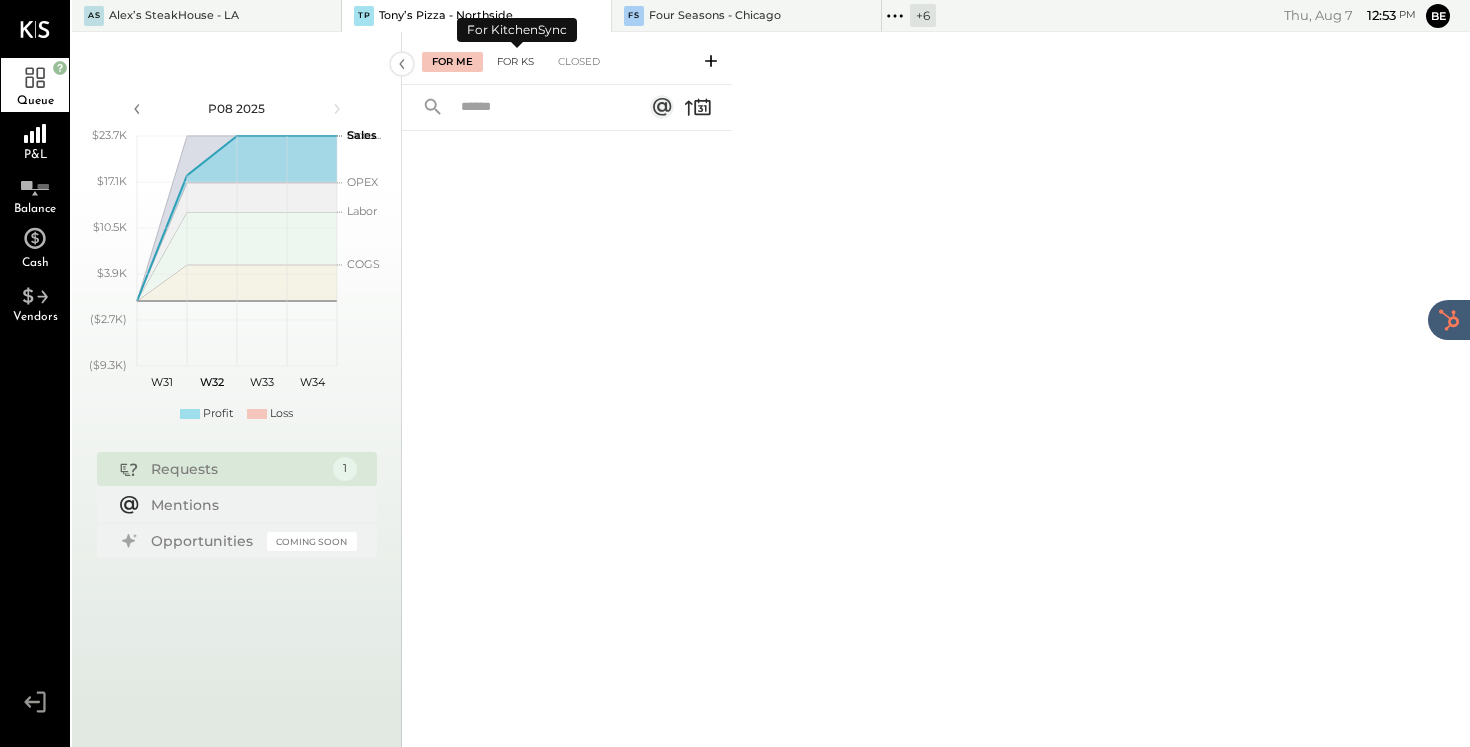 click on "For KS" at bounding box center (515, 62) 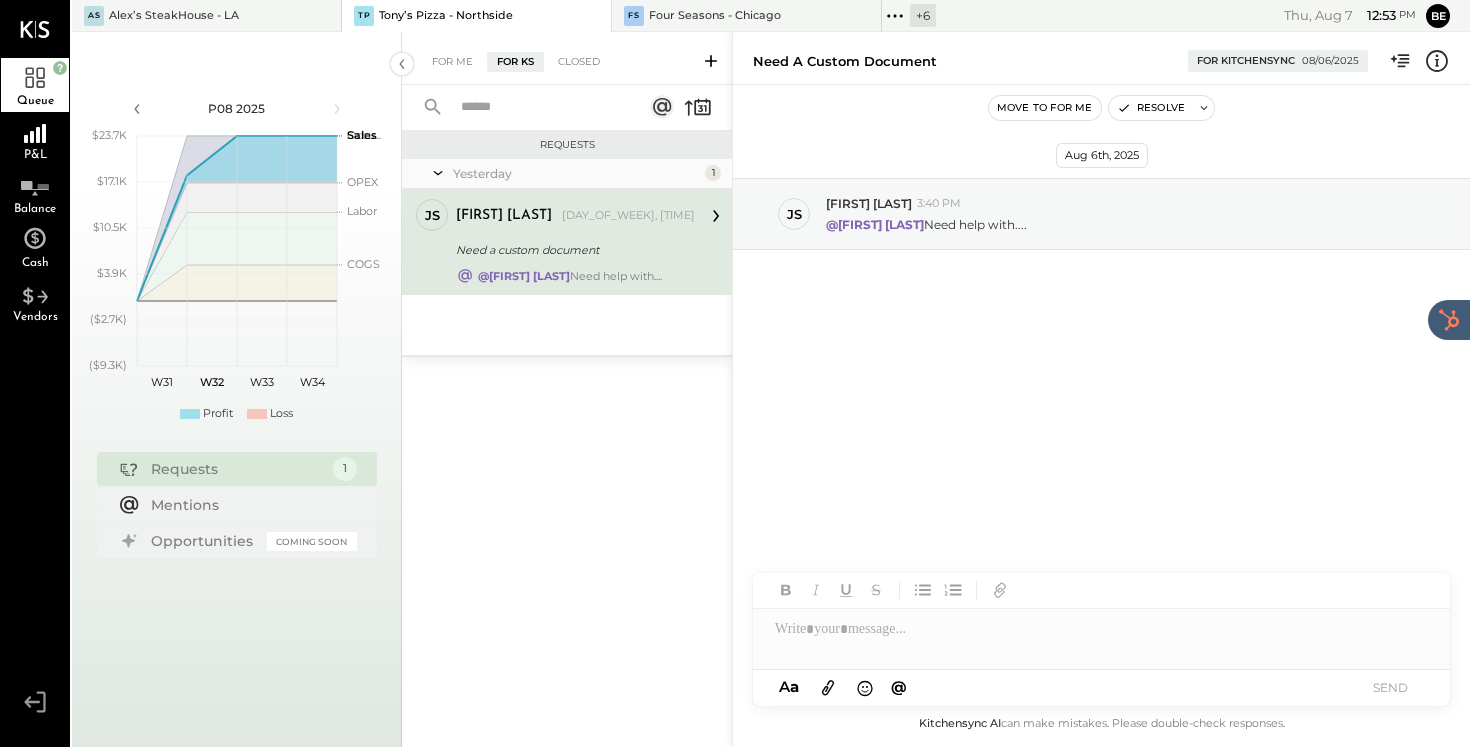 click 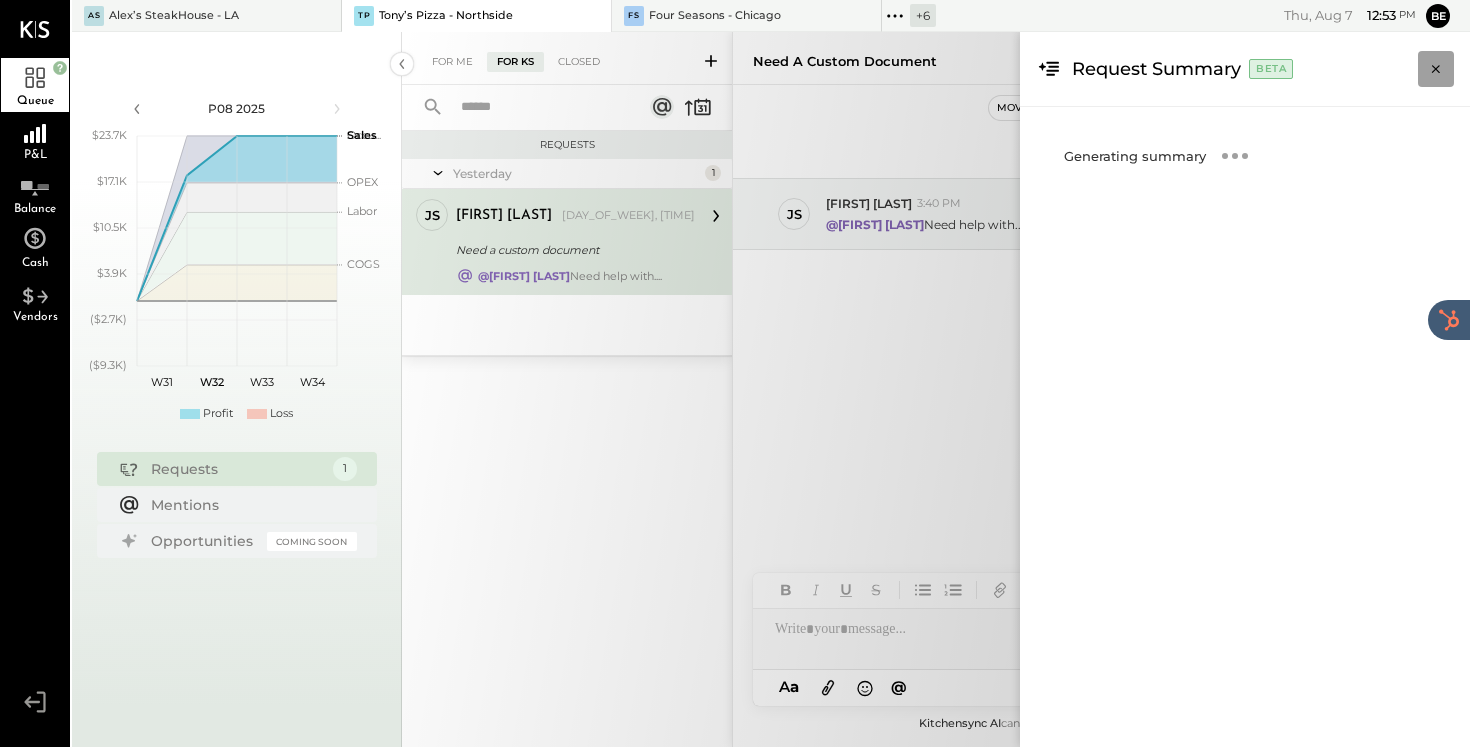 click 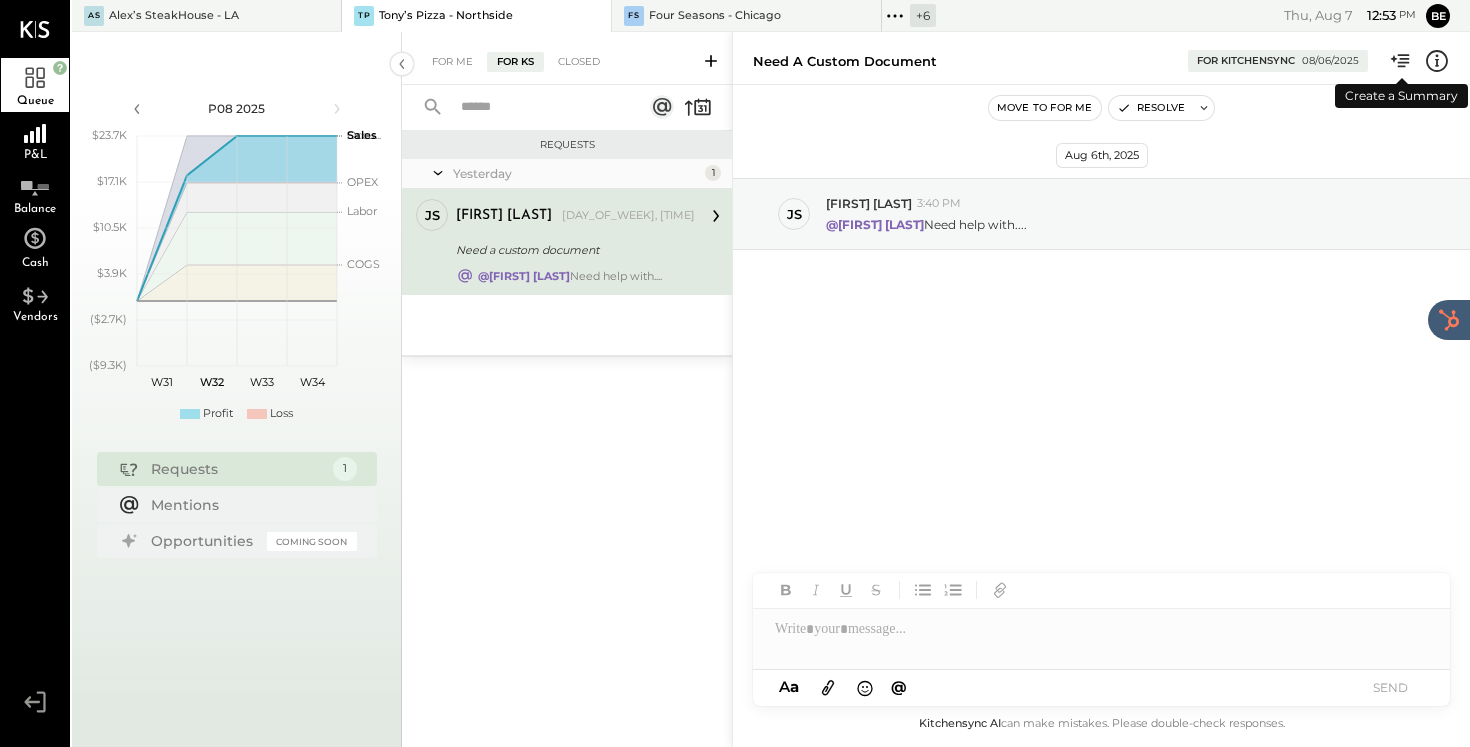 click 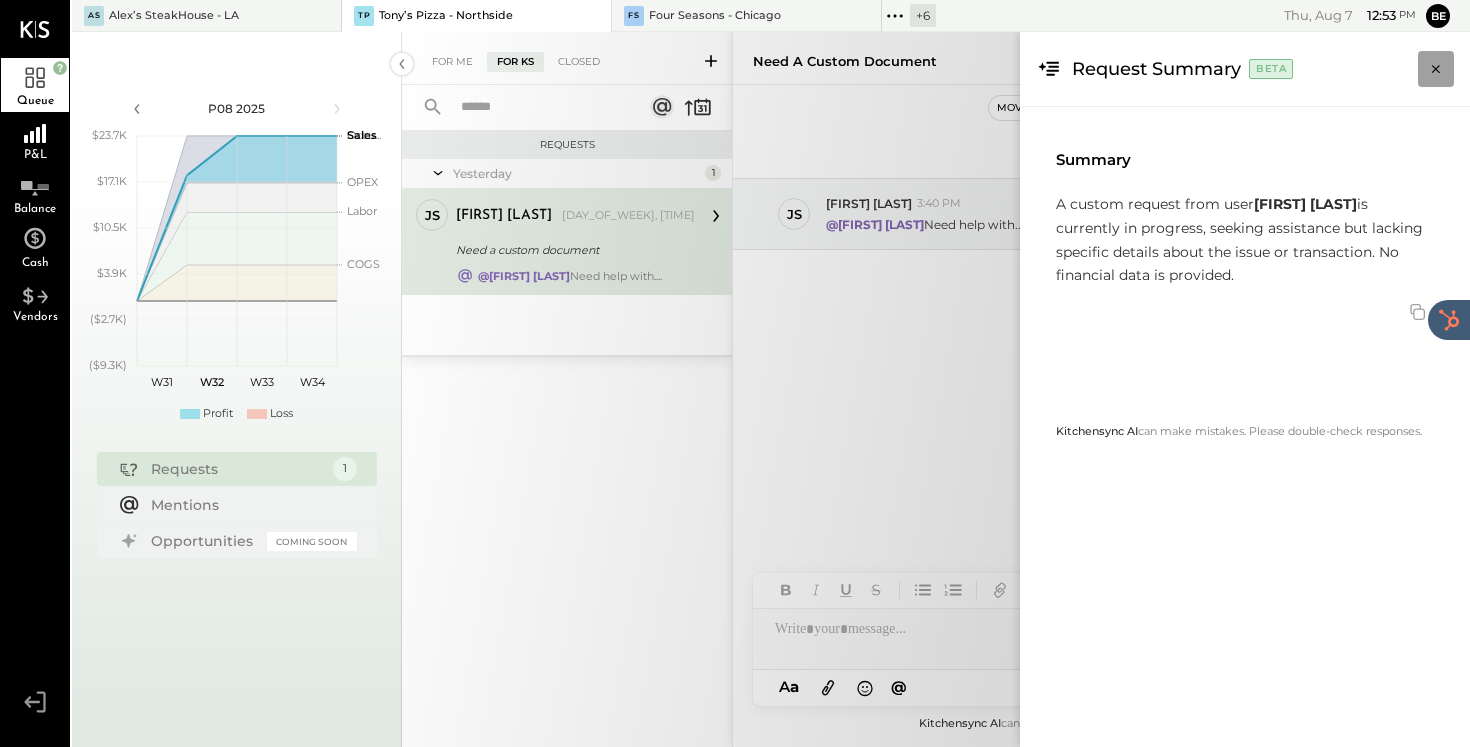click 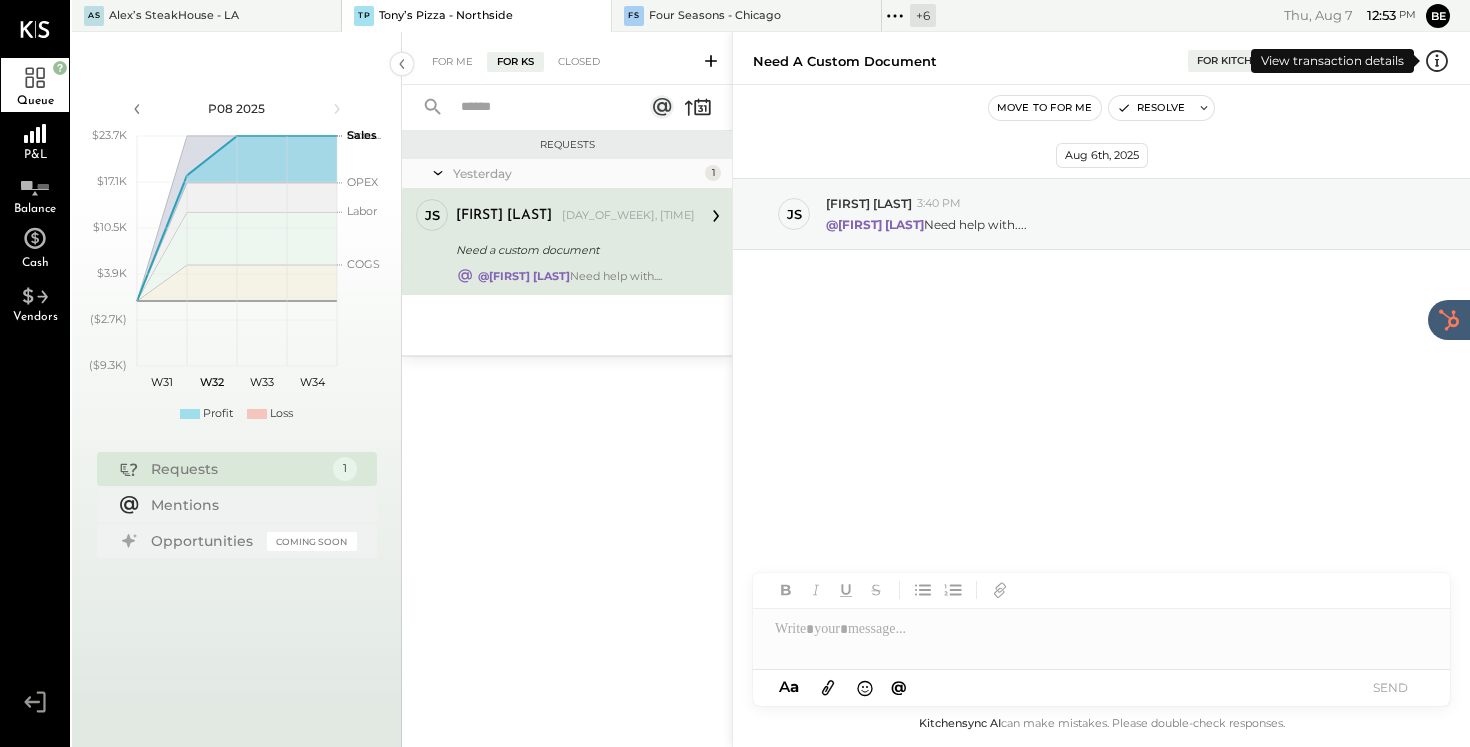click 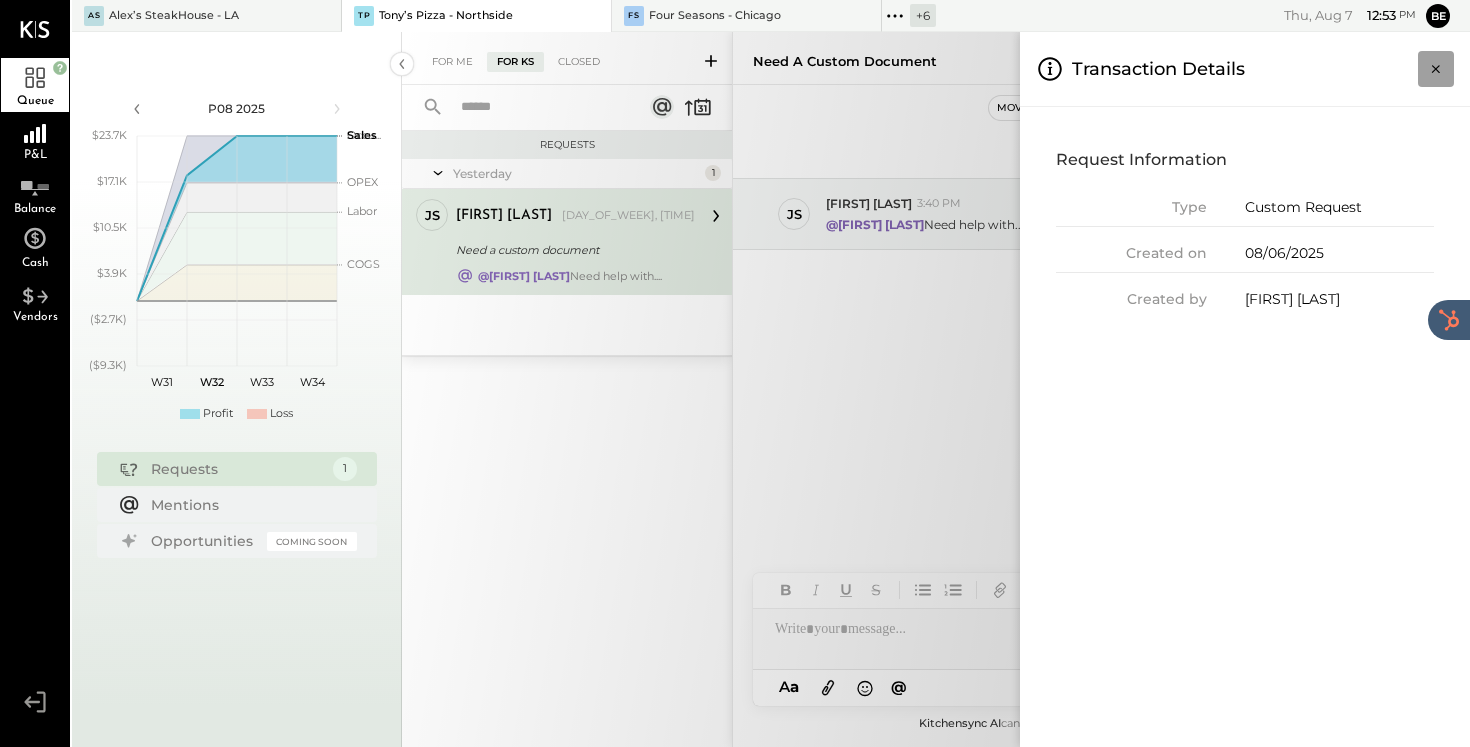 click 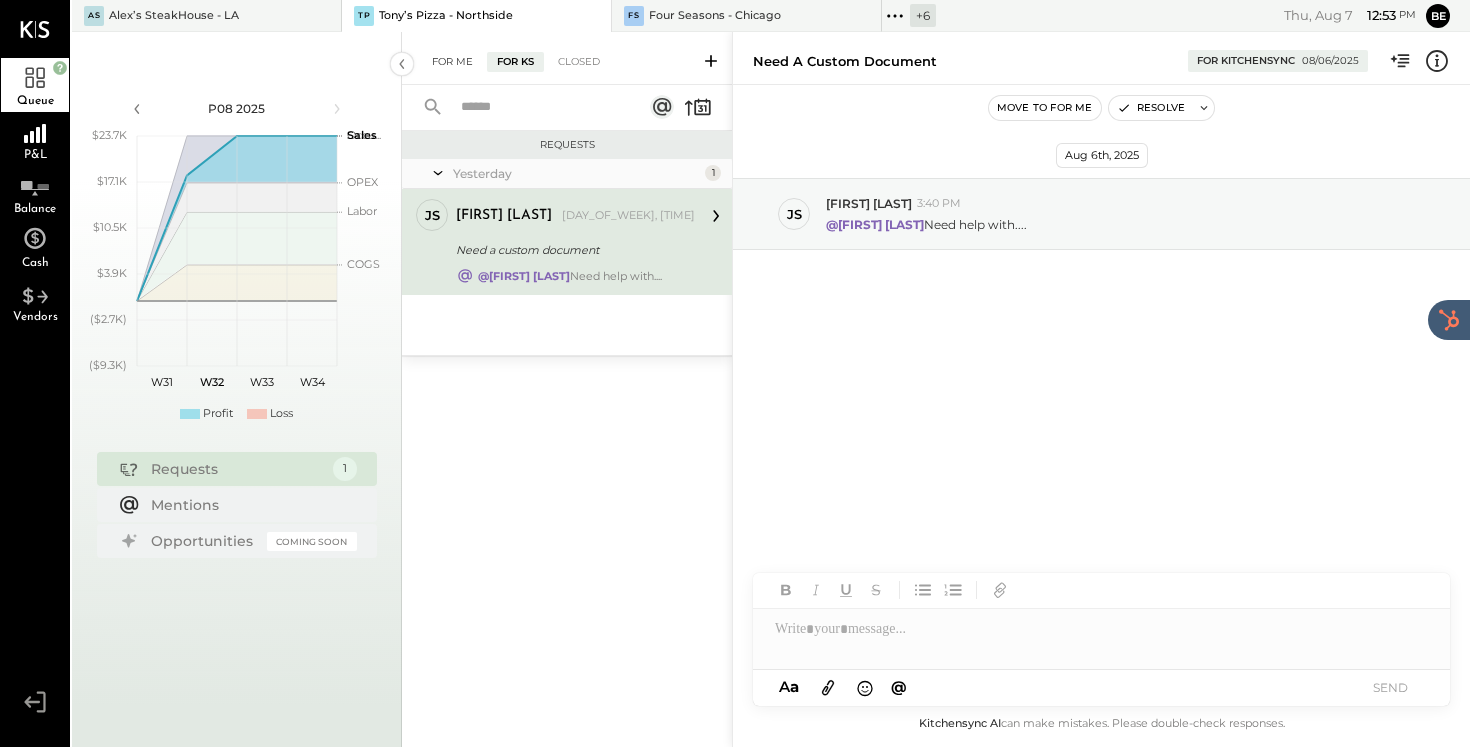 click on "For Me" at bounding box center (452, 62) 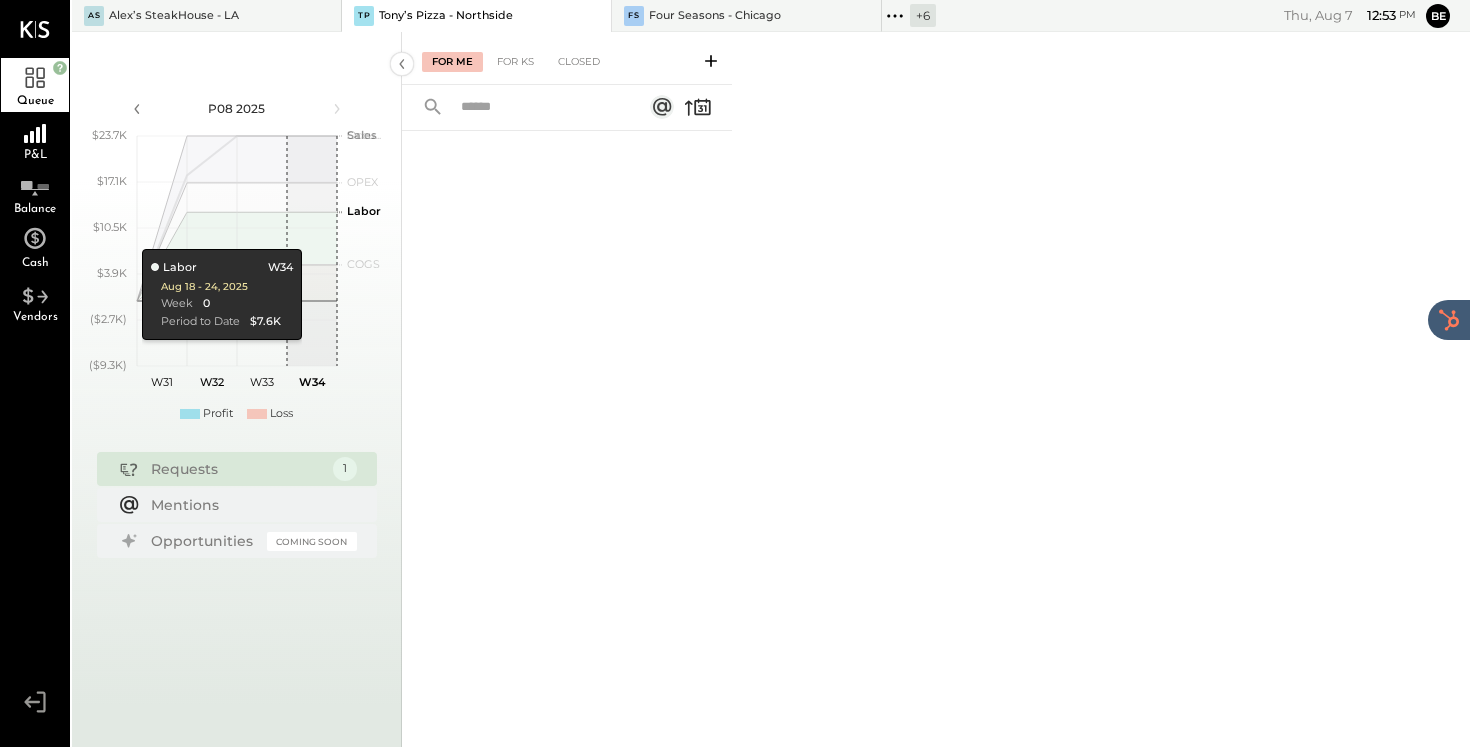 click 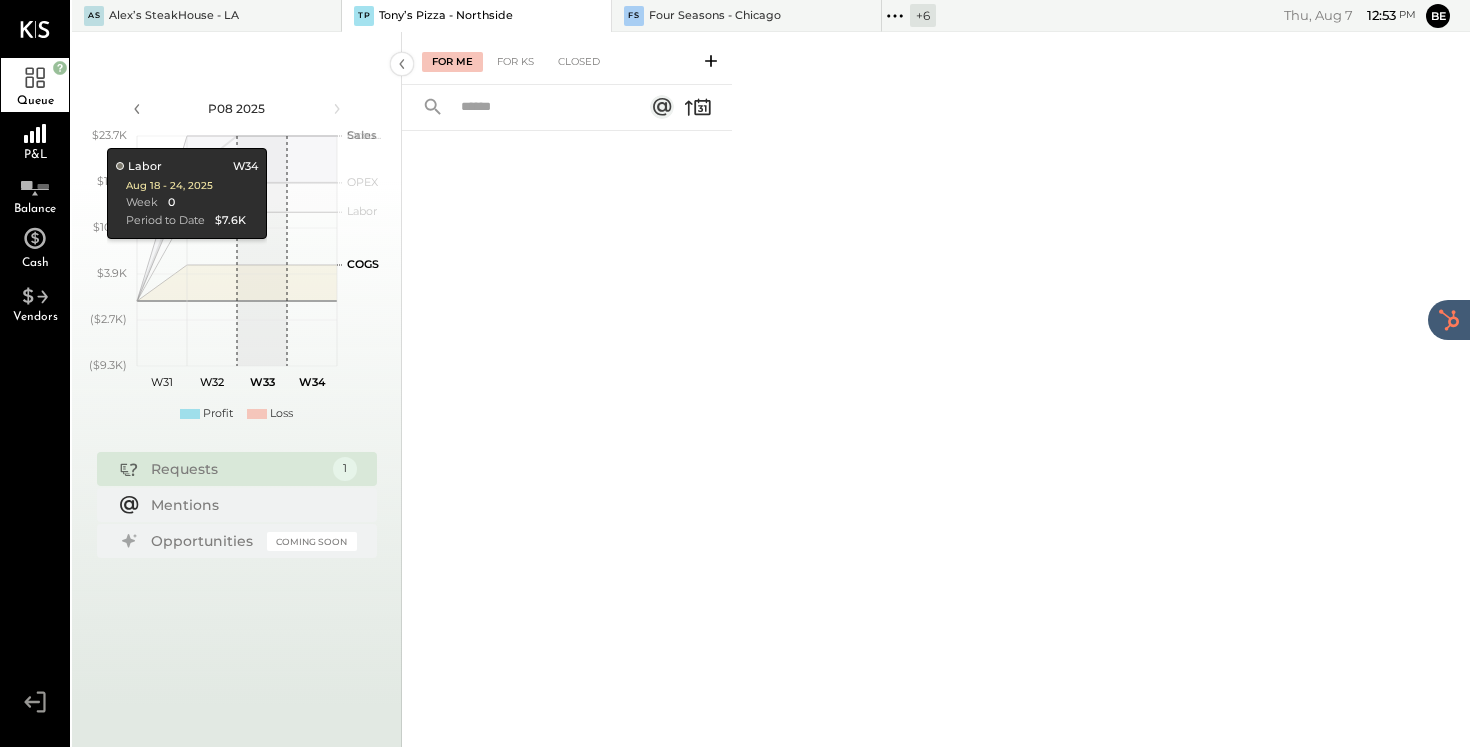 click 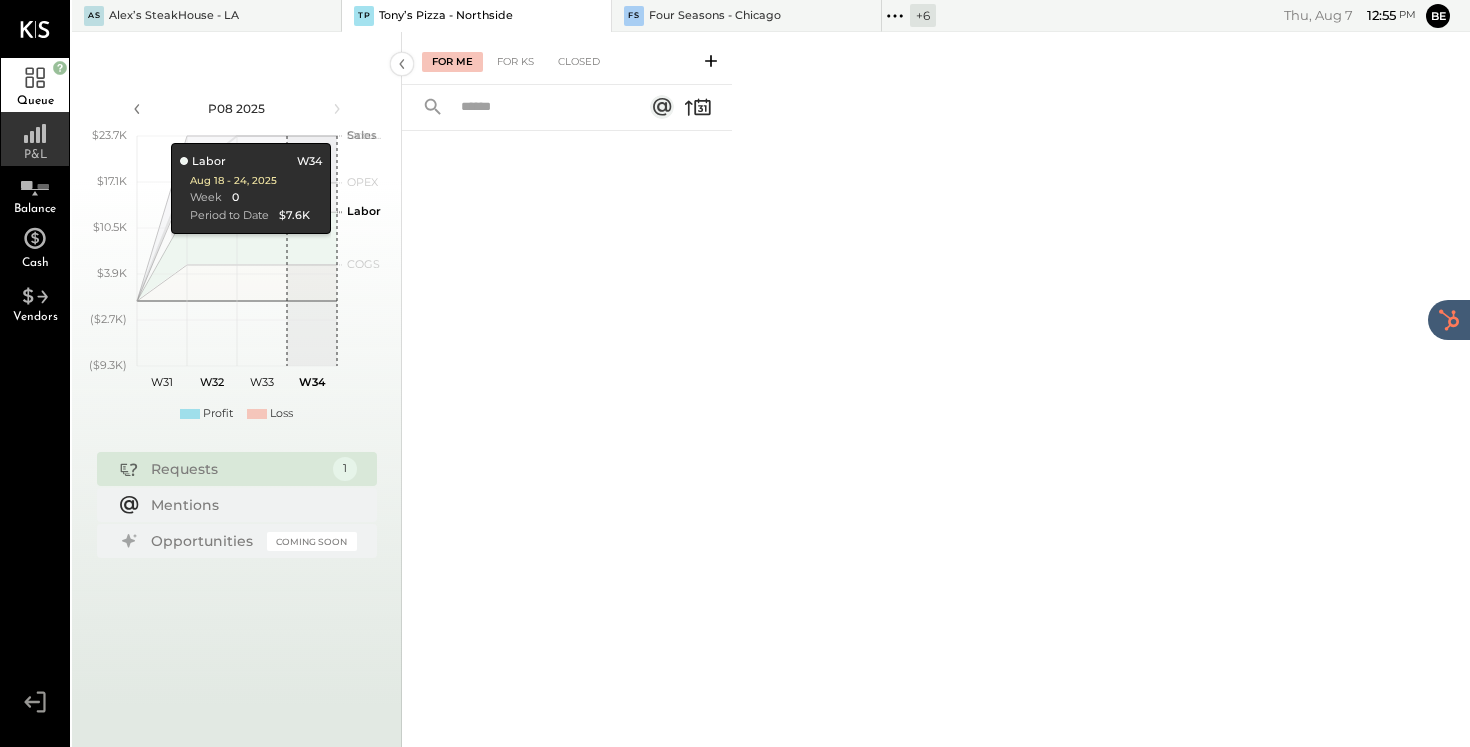 click on "P&L" at bounding box center (35, 139) 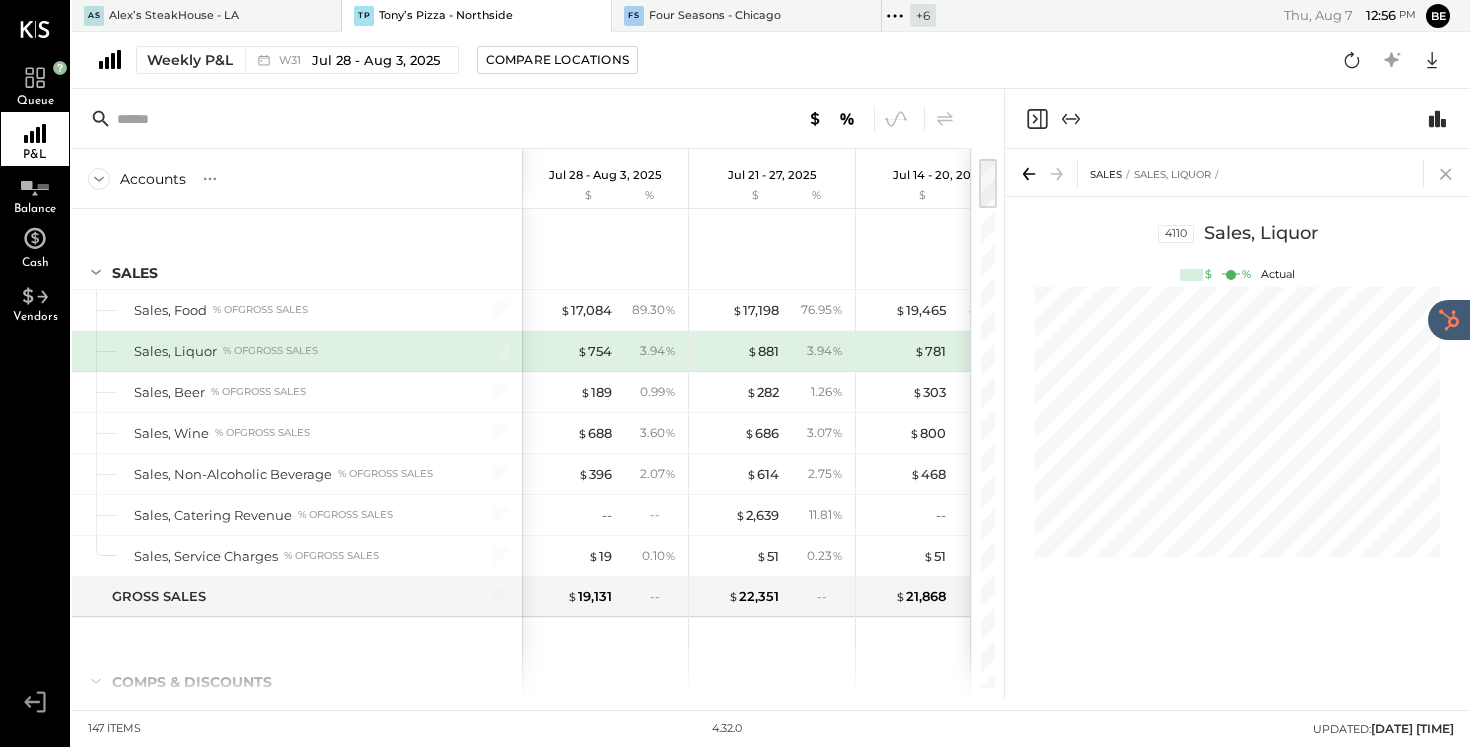 click 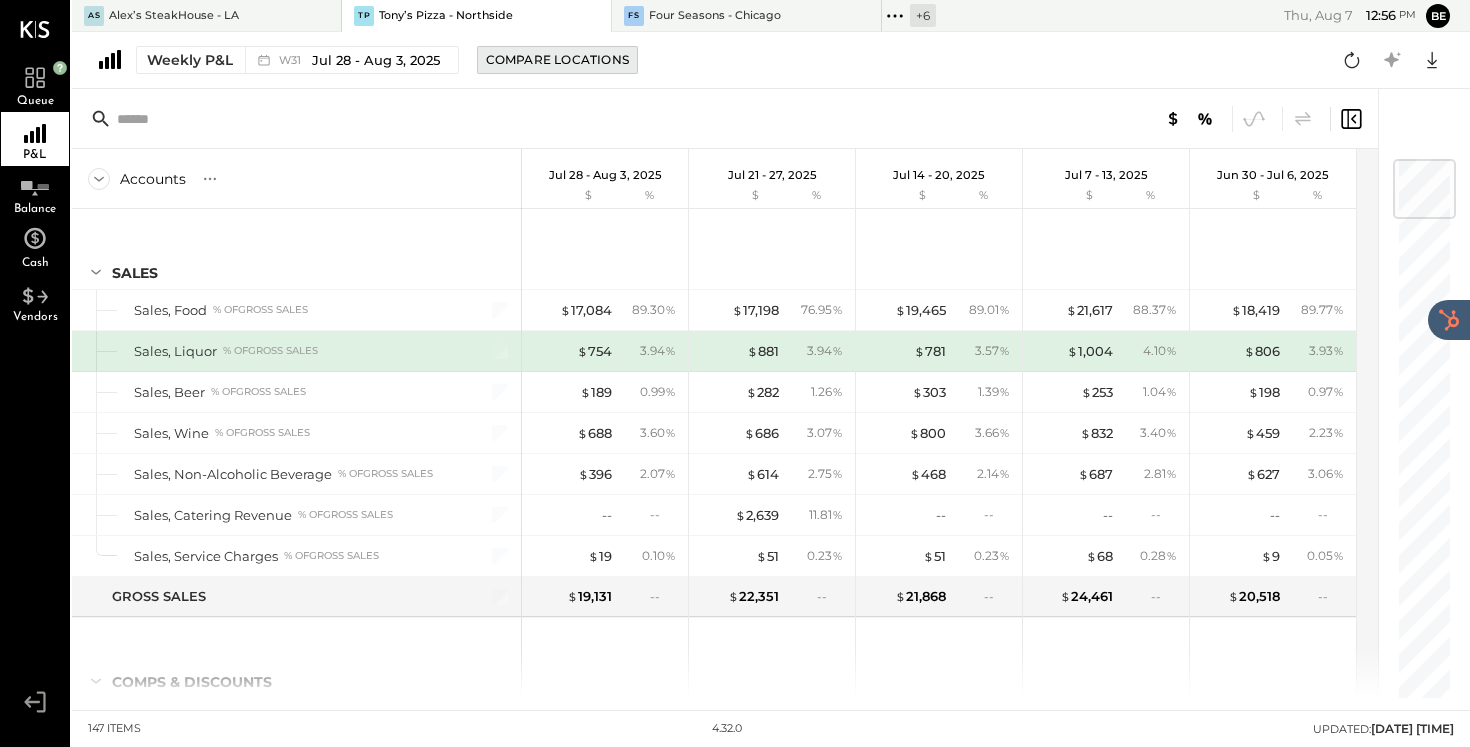 click on "Compare Locations" at bounding box center [557, 59] 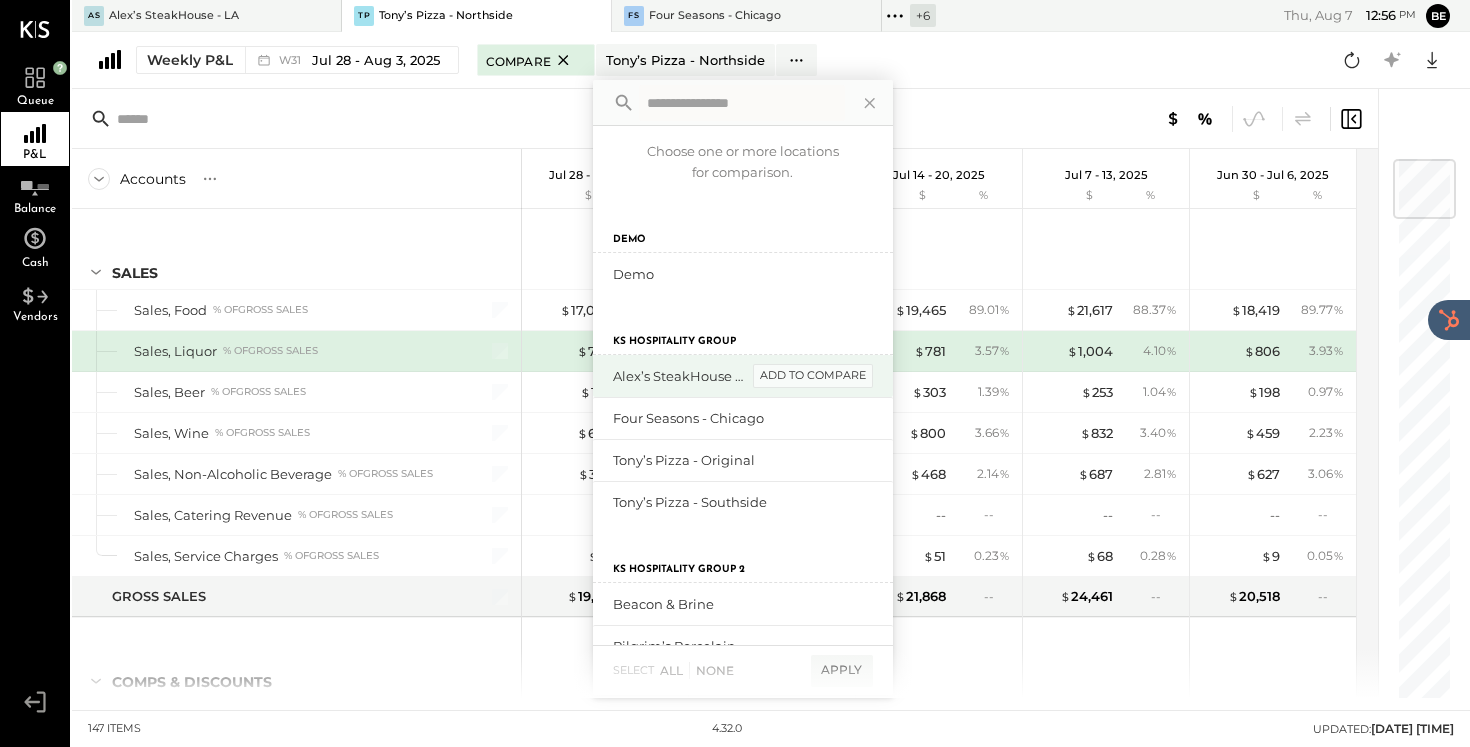 click on "add to compare" at bounding box center [813, 376] 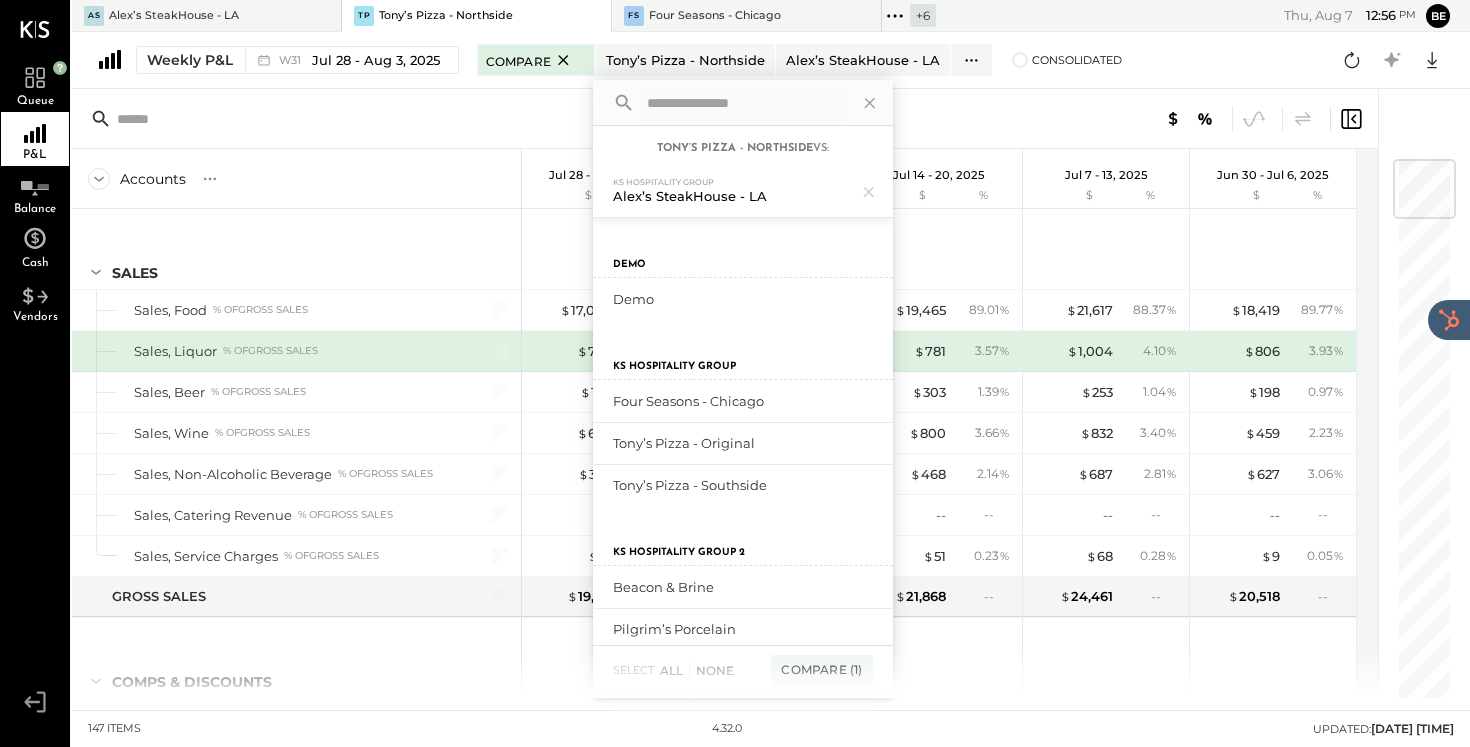 click at bounding box center [1081, 119] 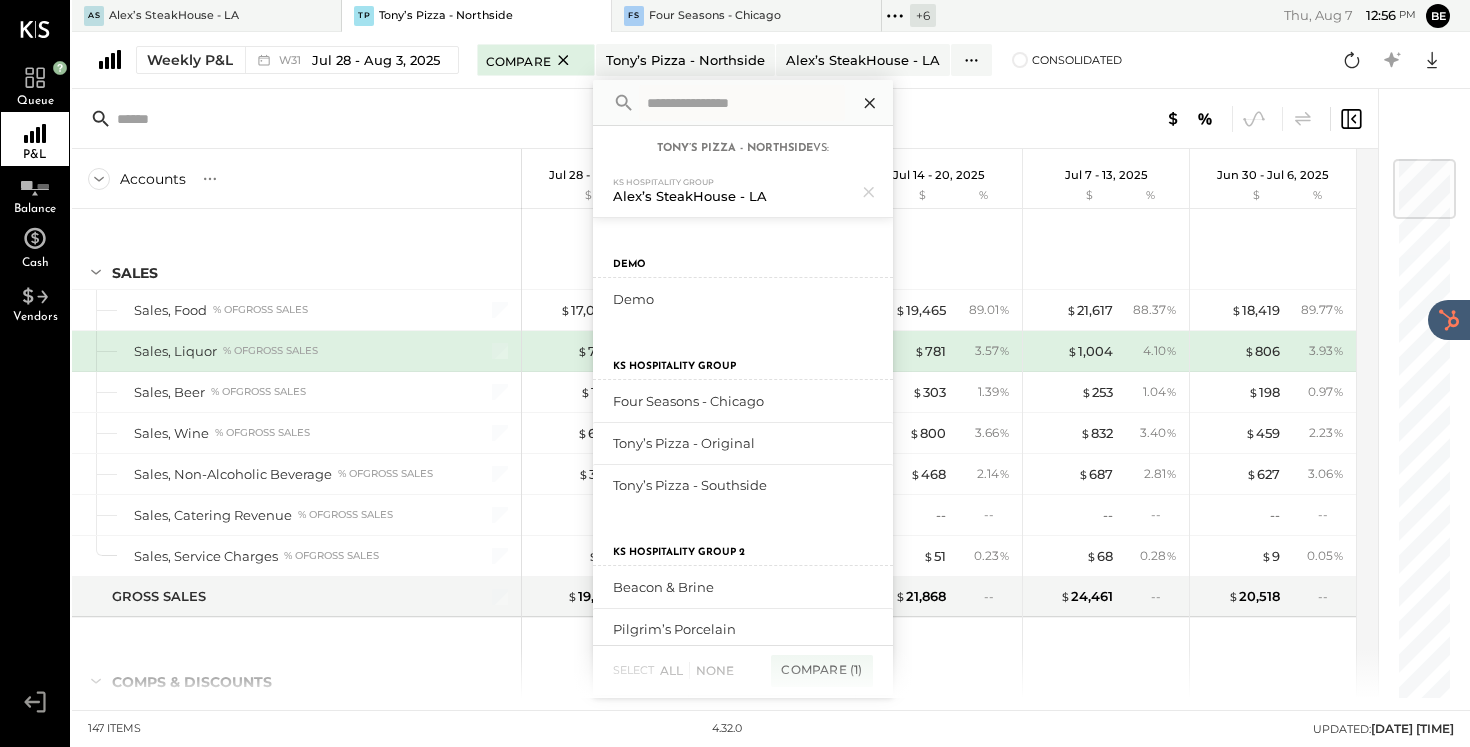 click 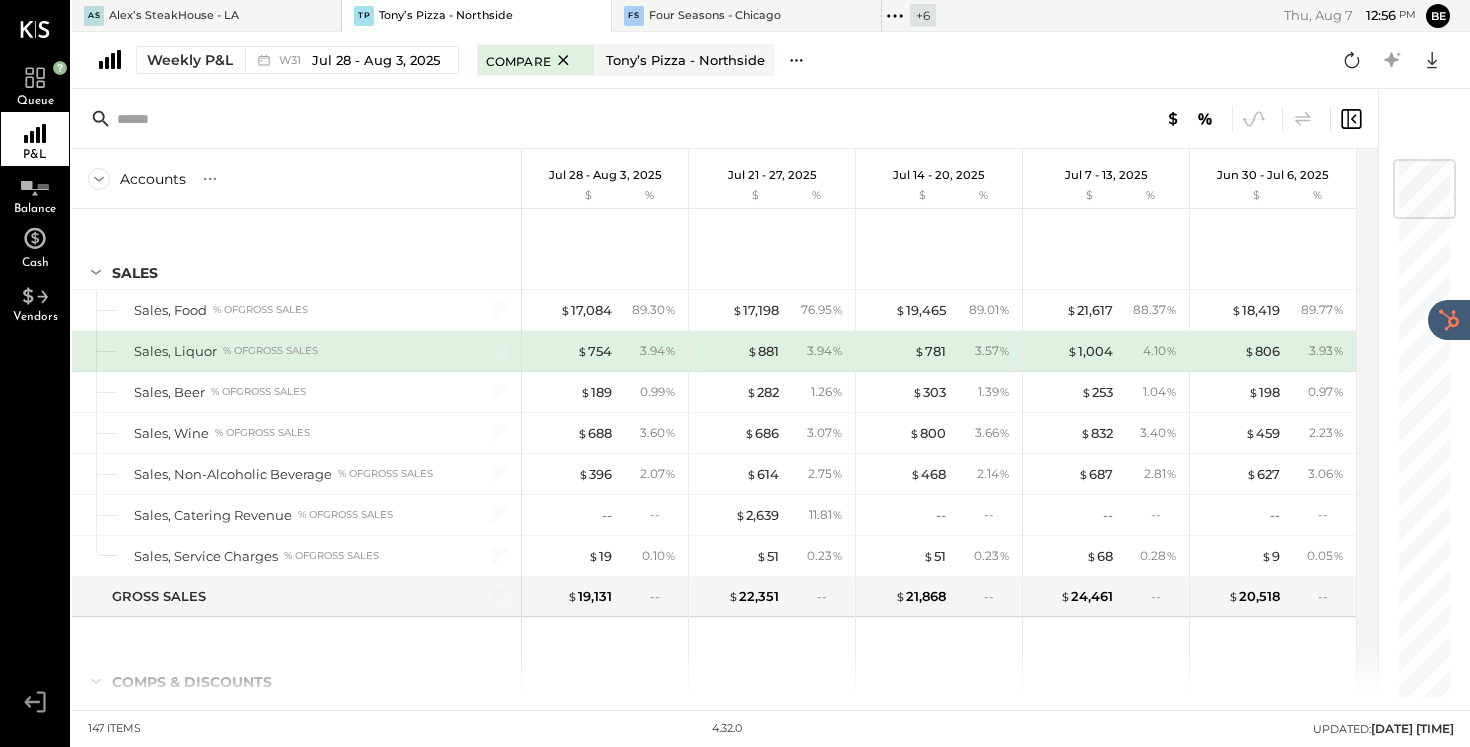 click 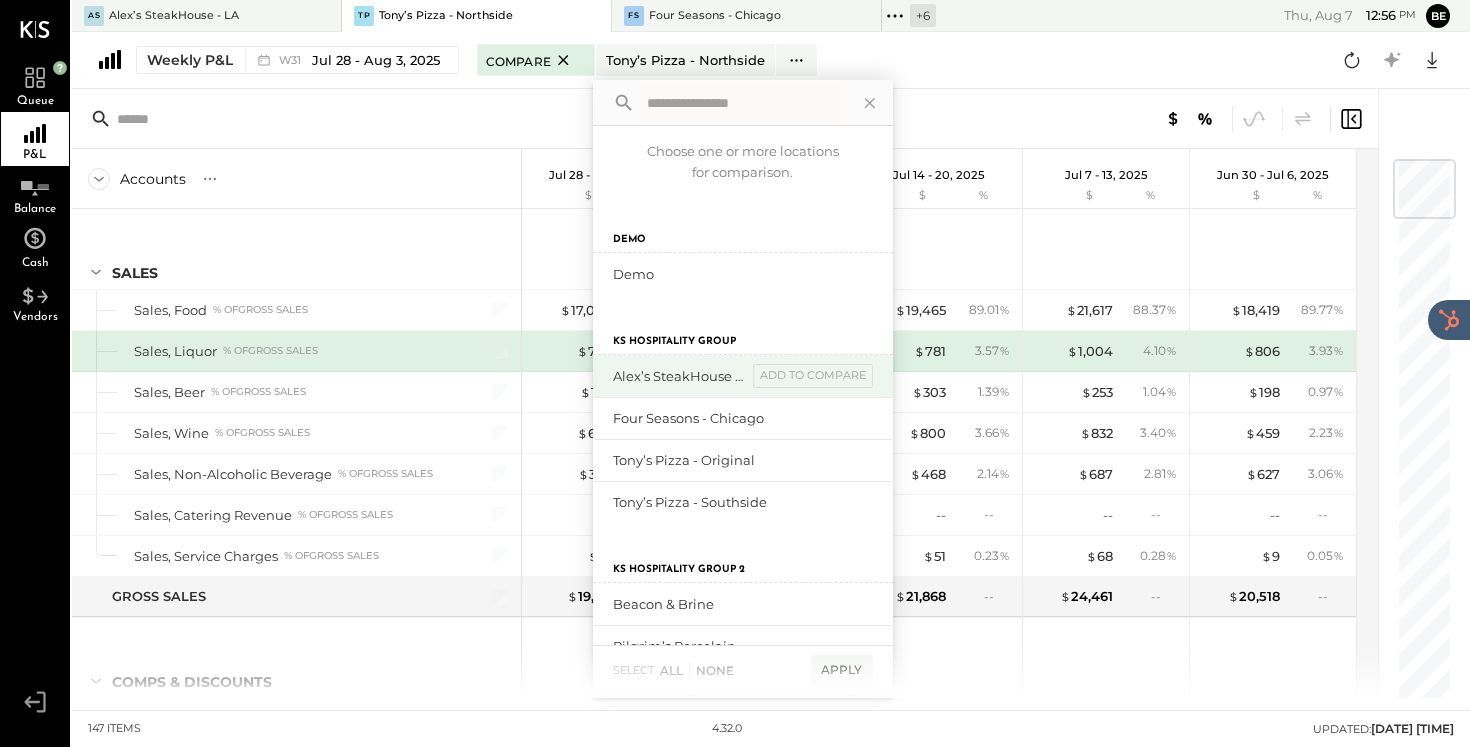 click on "Alex’s SteakHouse - LA" at bounding box center (680, 376) 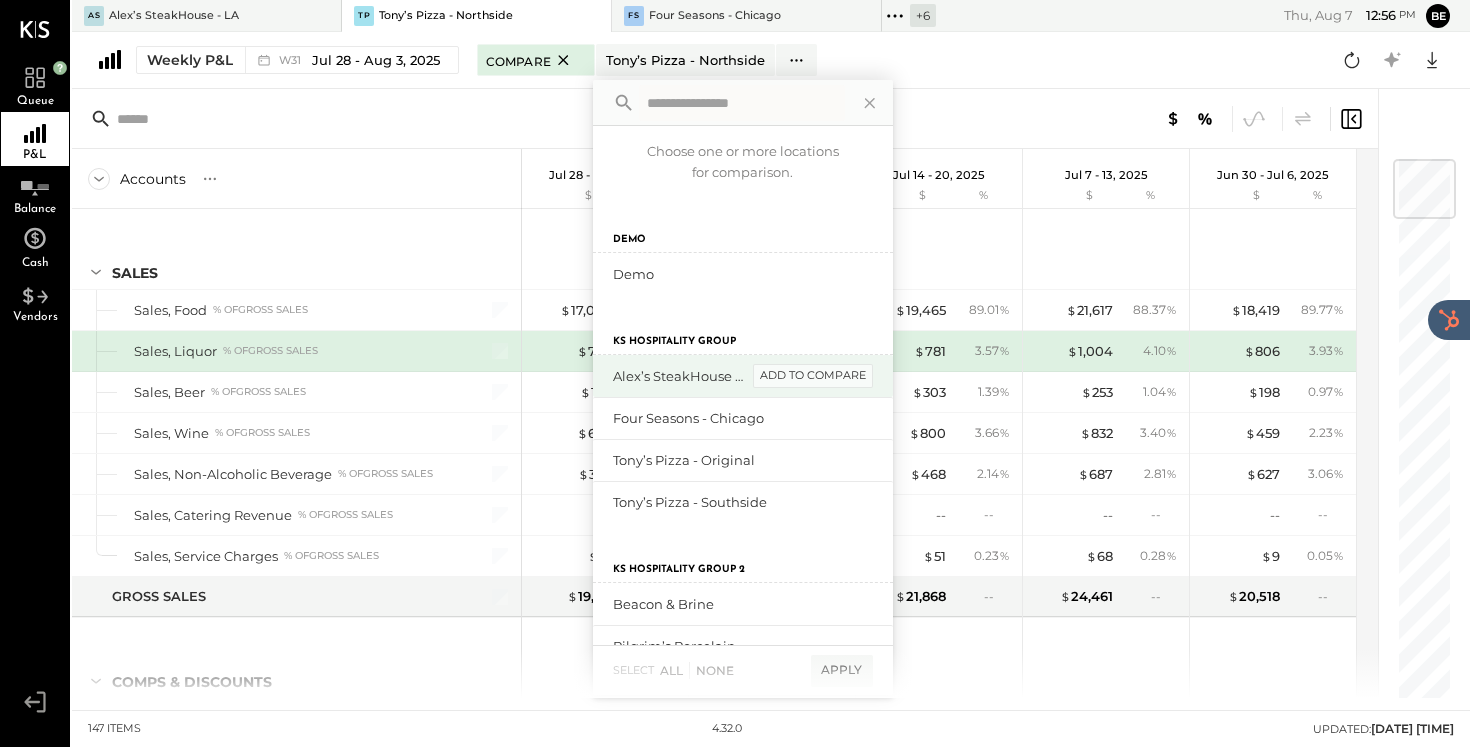 click on "add to compare" at bounding box center [813, 376] 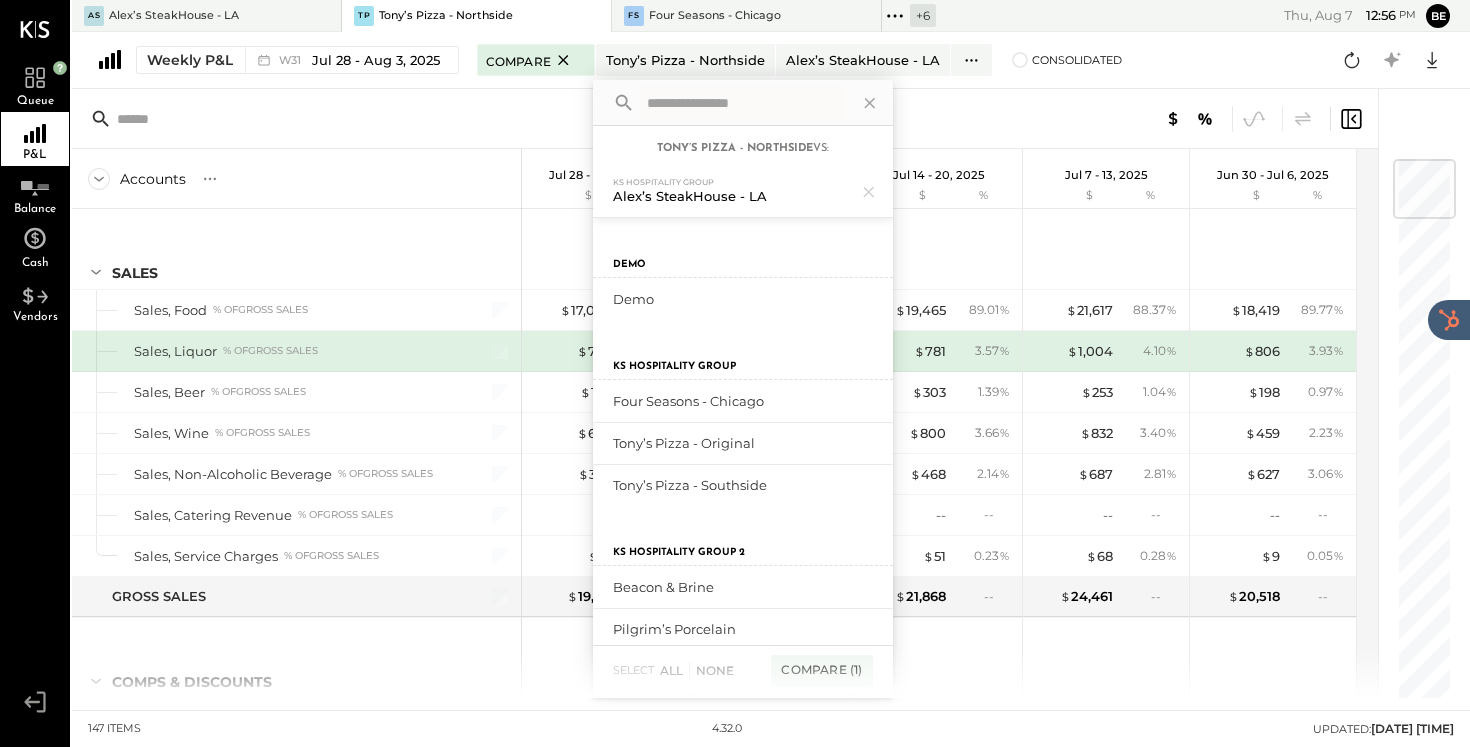 click at bounding box center [1081, 119] 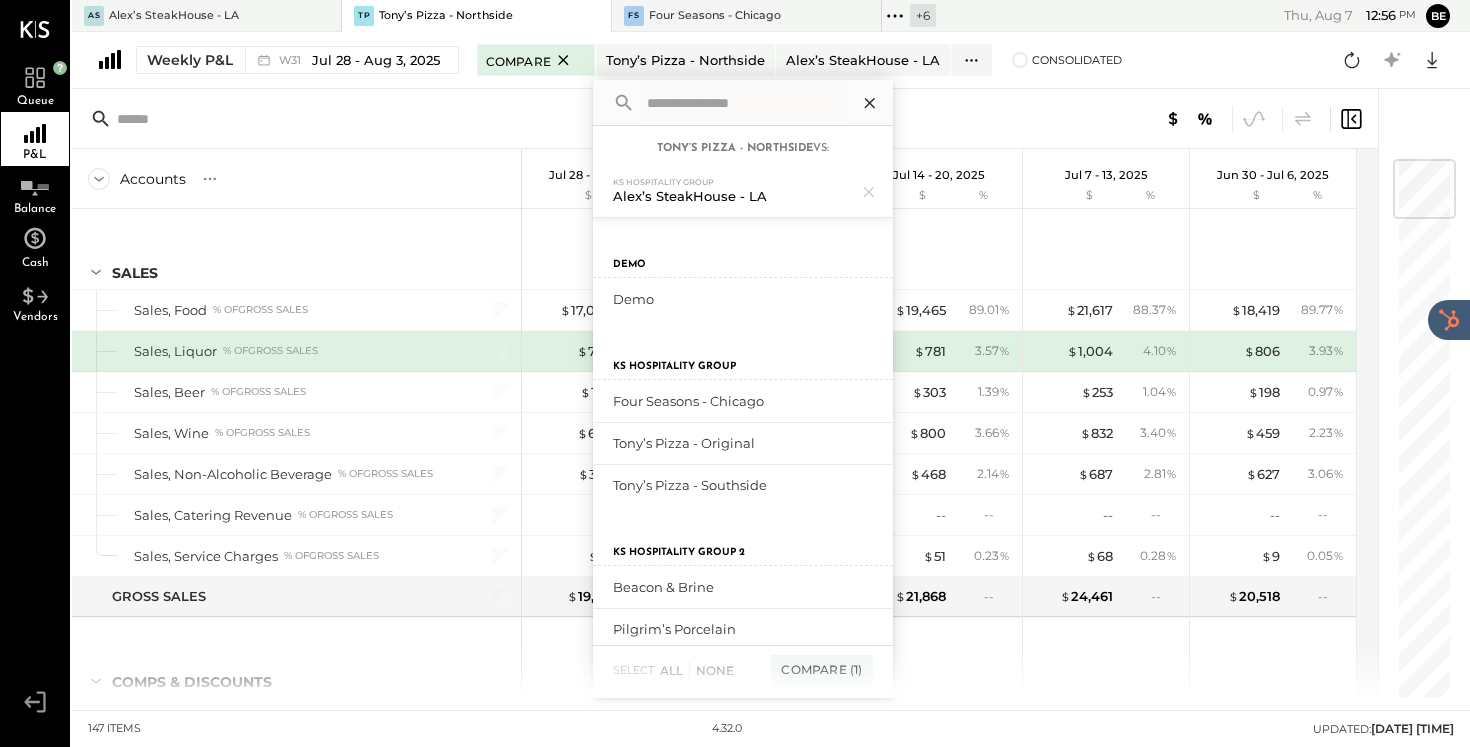 click 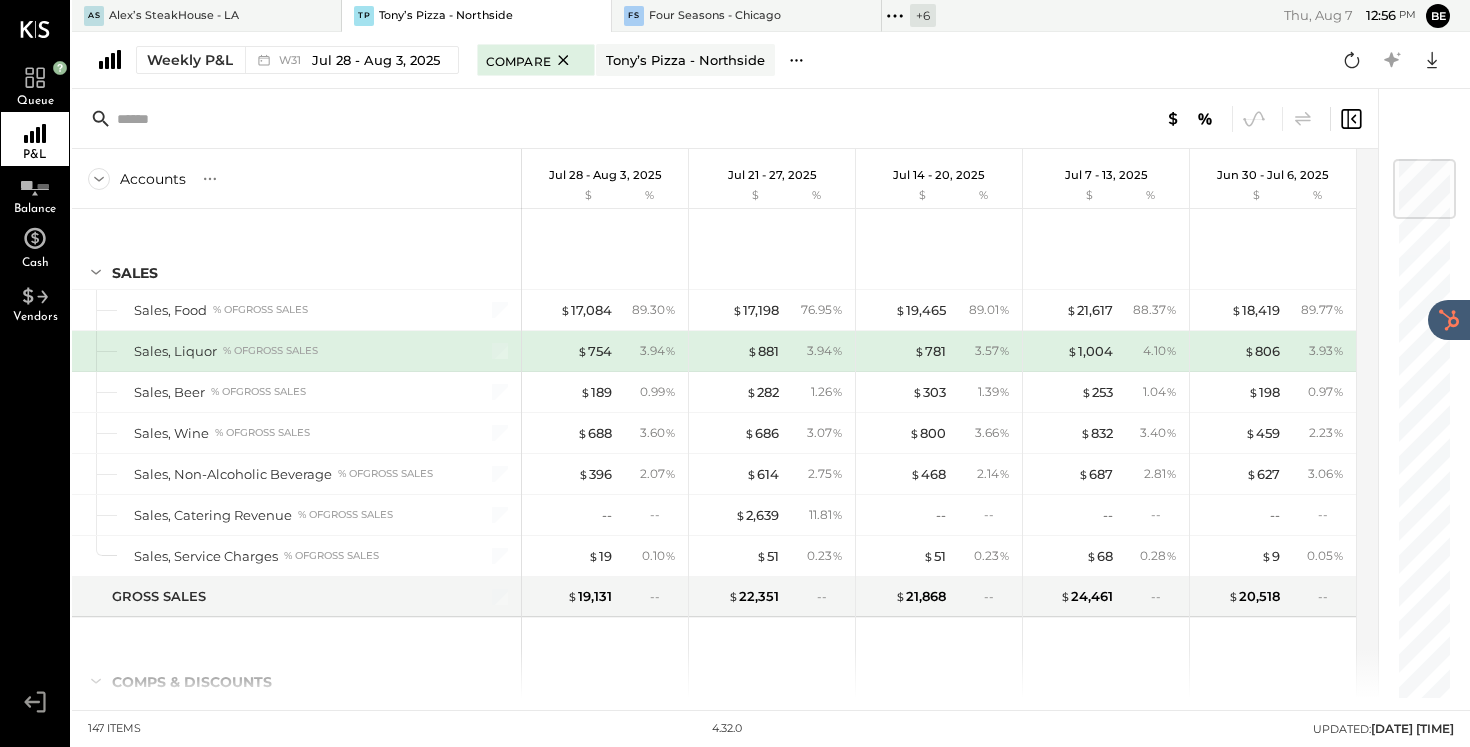 click 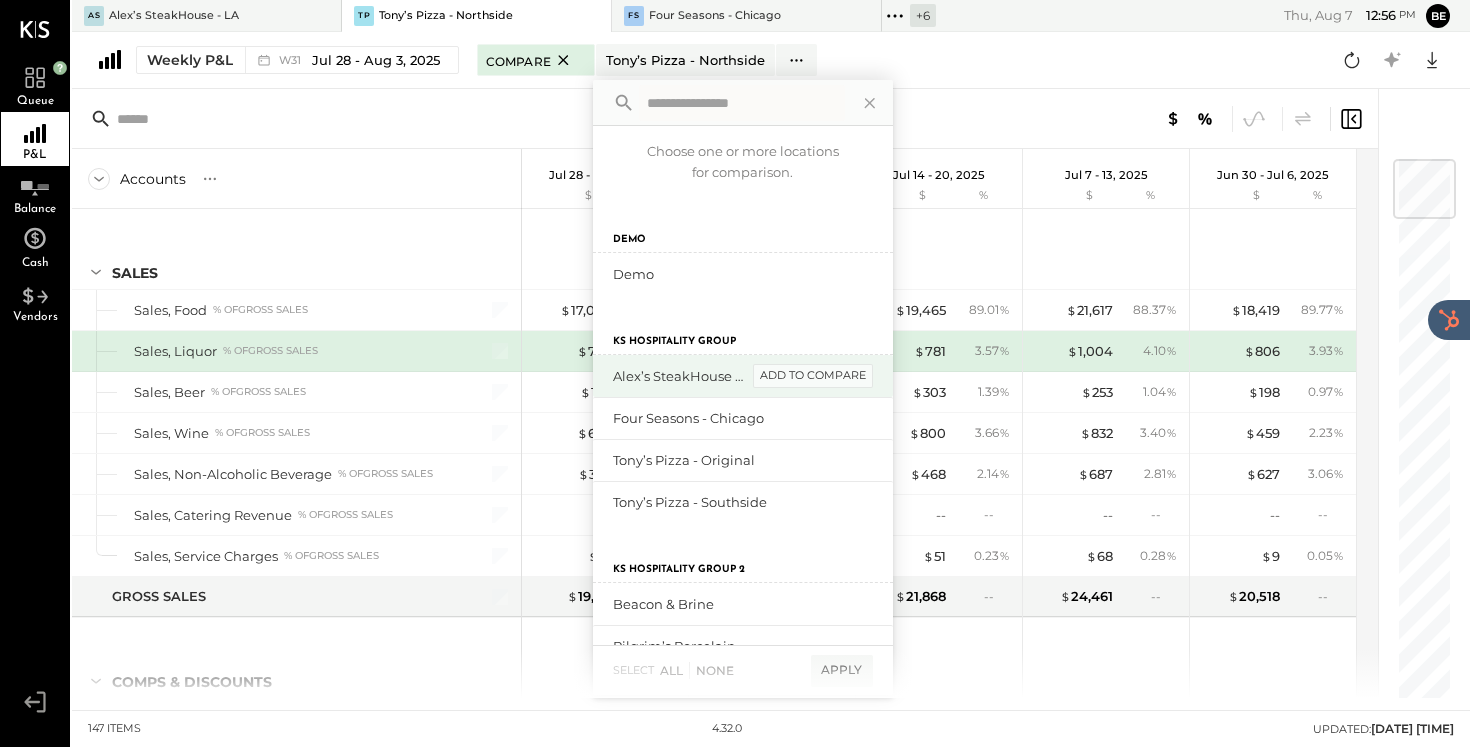 click on "add to compare" at bounding box center [813, 376] 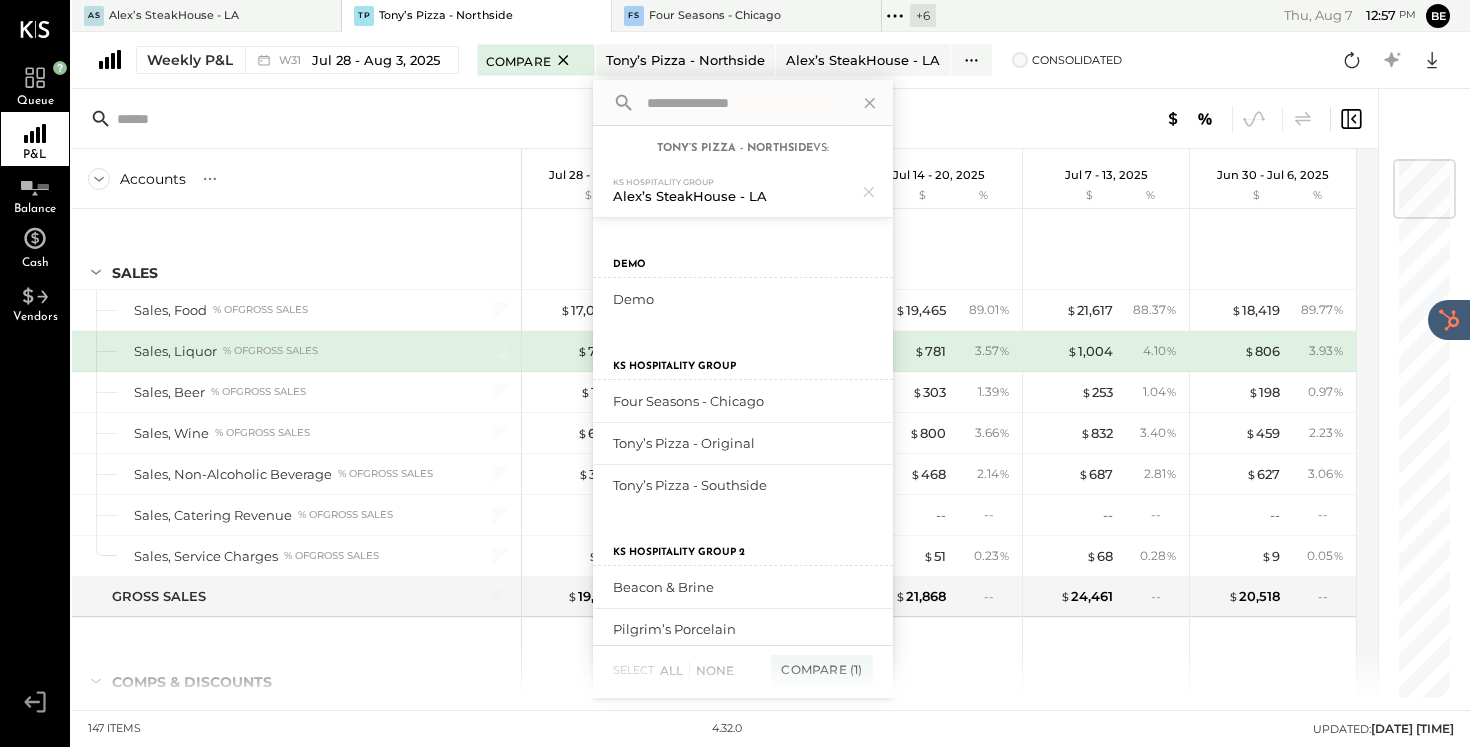 click on "Consolidated" at bounding box center (1077, 60) 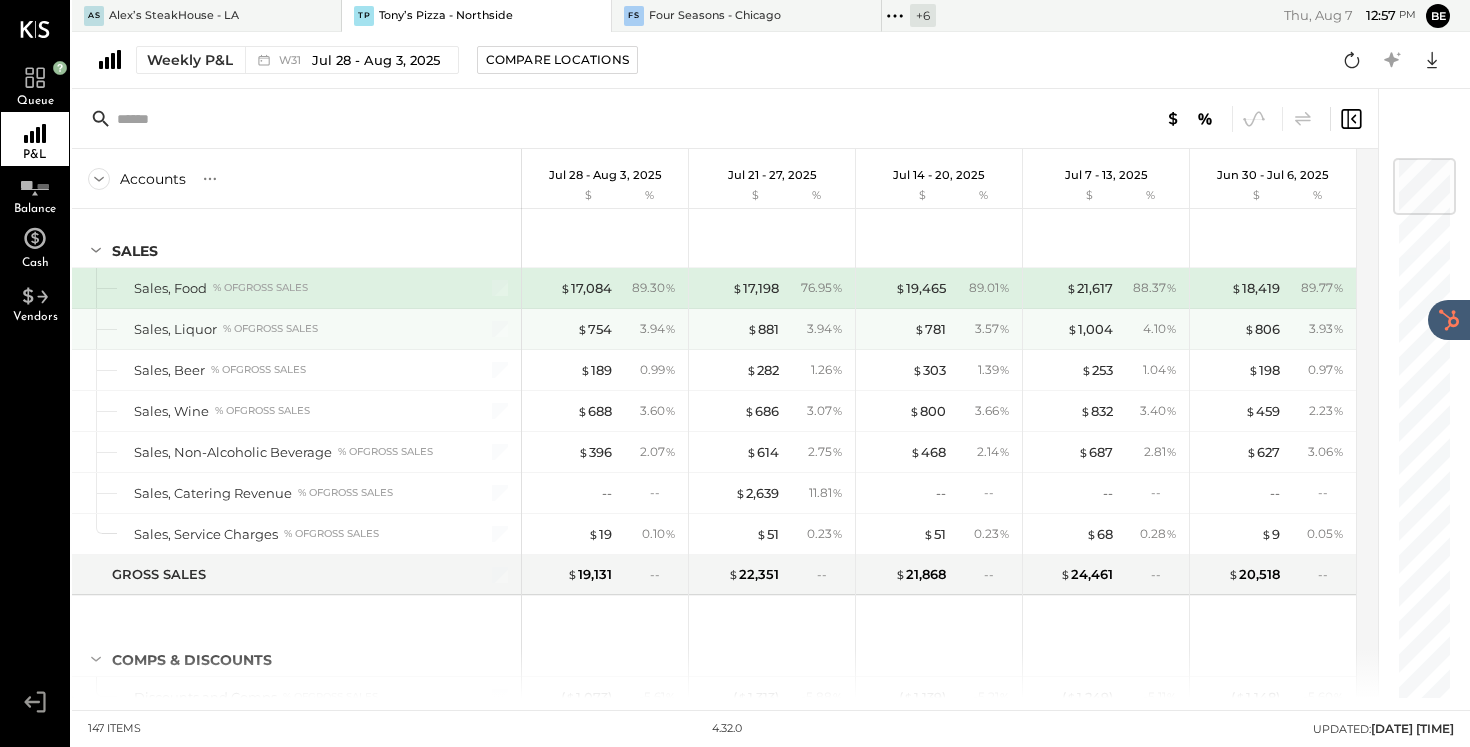 scroll, scrollTop: 0, scrollLeft: 0, axis: both 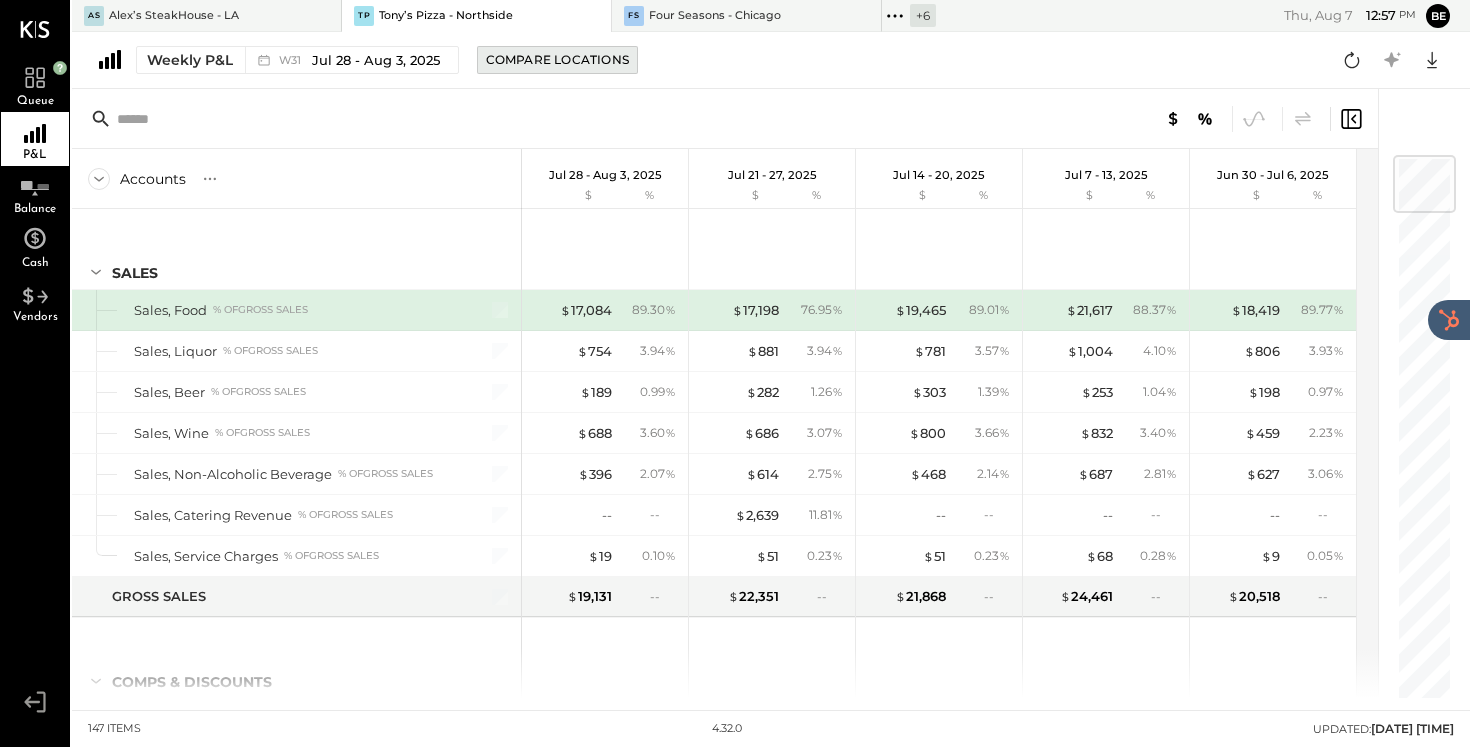 click on "Compare Locations" at bounding box center [557, 59] 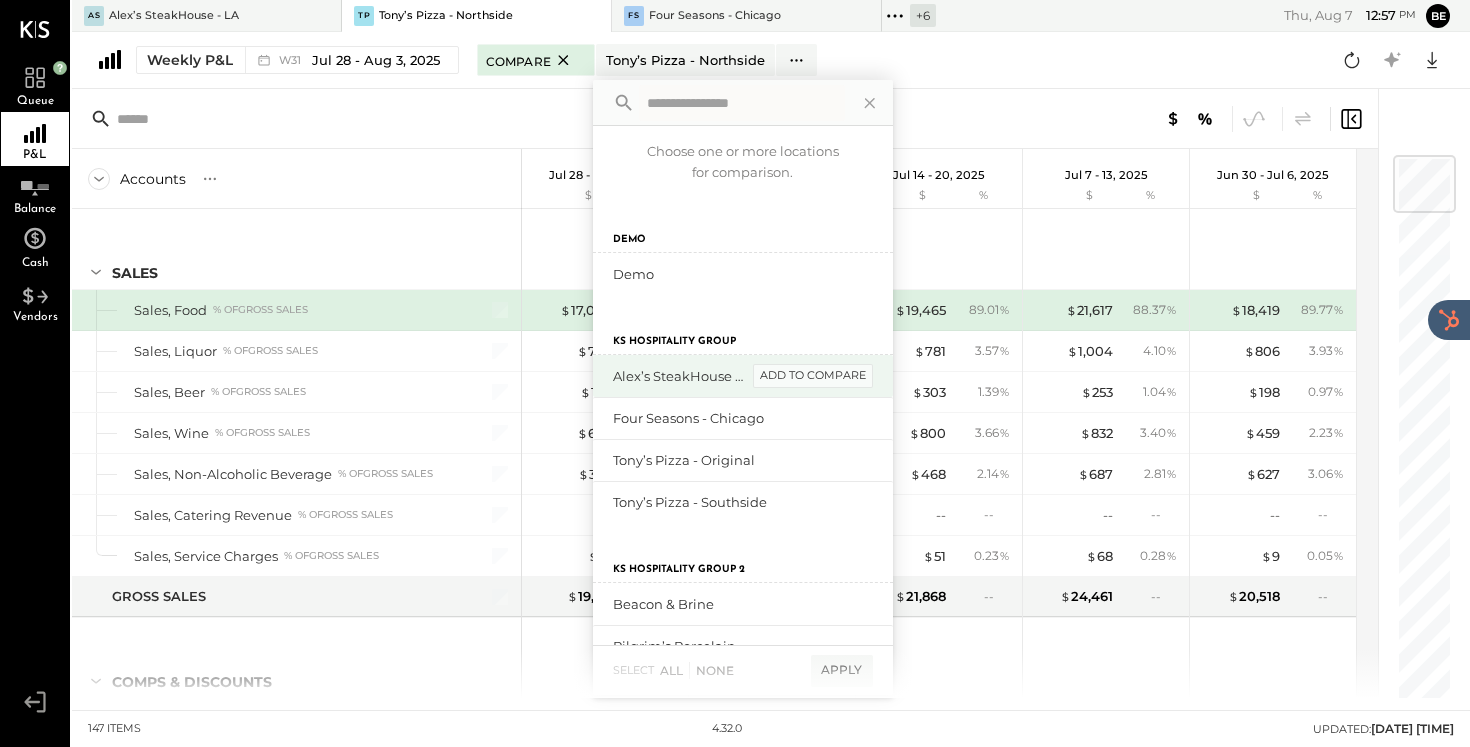 click on "add to compare" at bounding box center [813, 376] 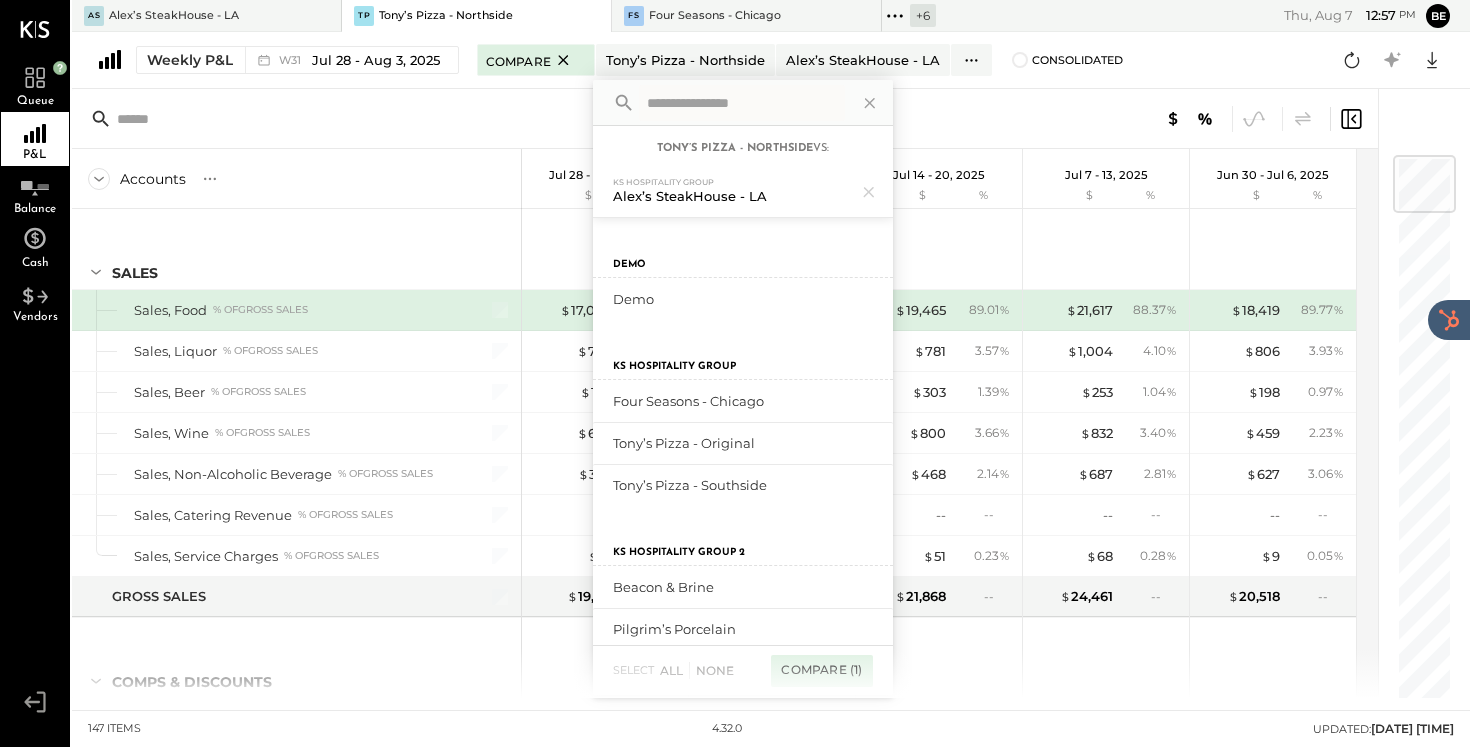 click on "Compare (1)" at bounding box center (821, 671) 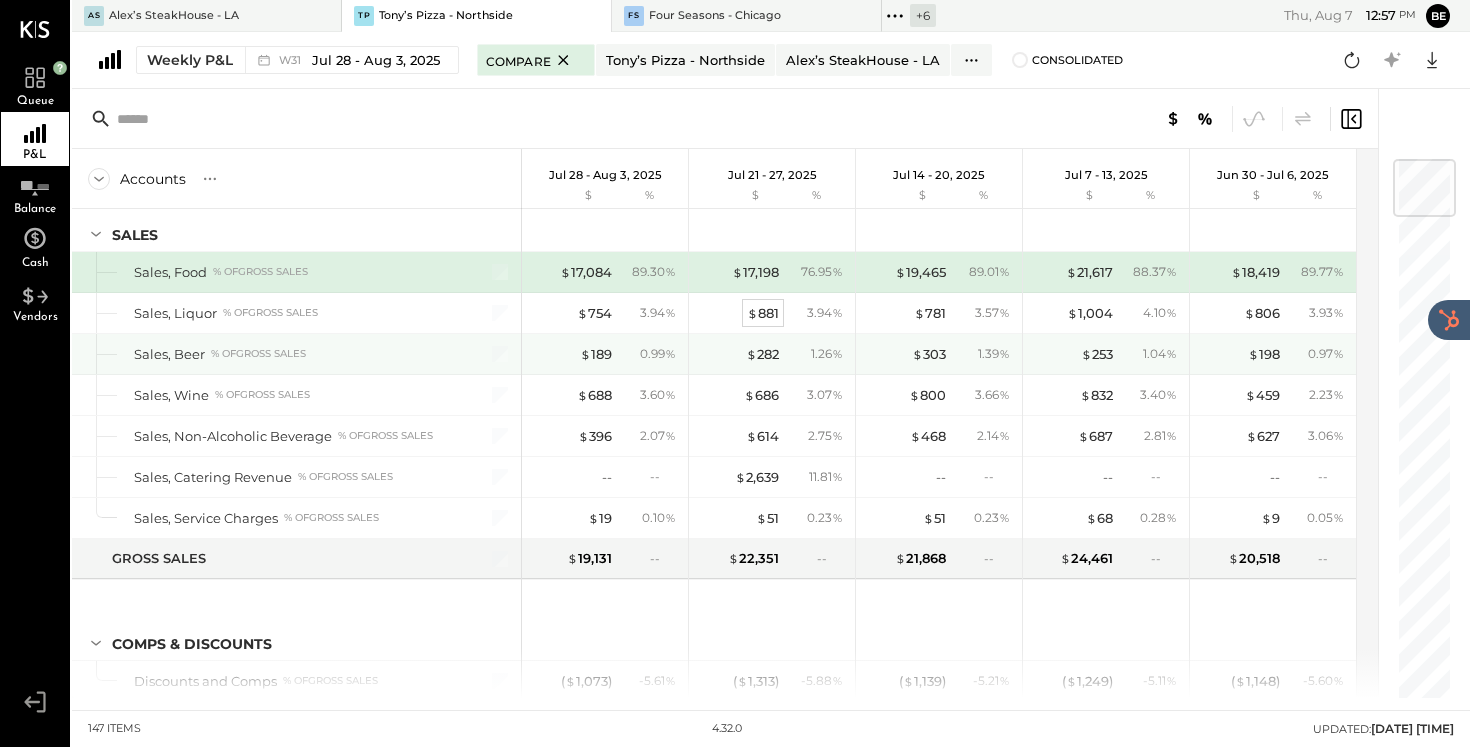 scroll, scrollTop: 0, scrollLeft: 0, axis: both 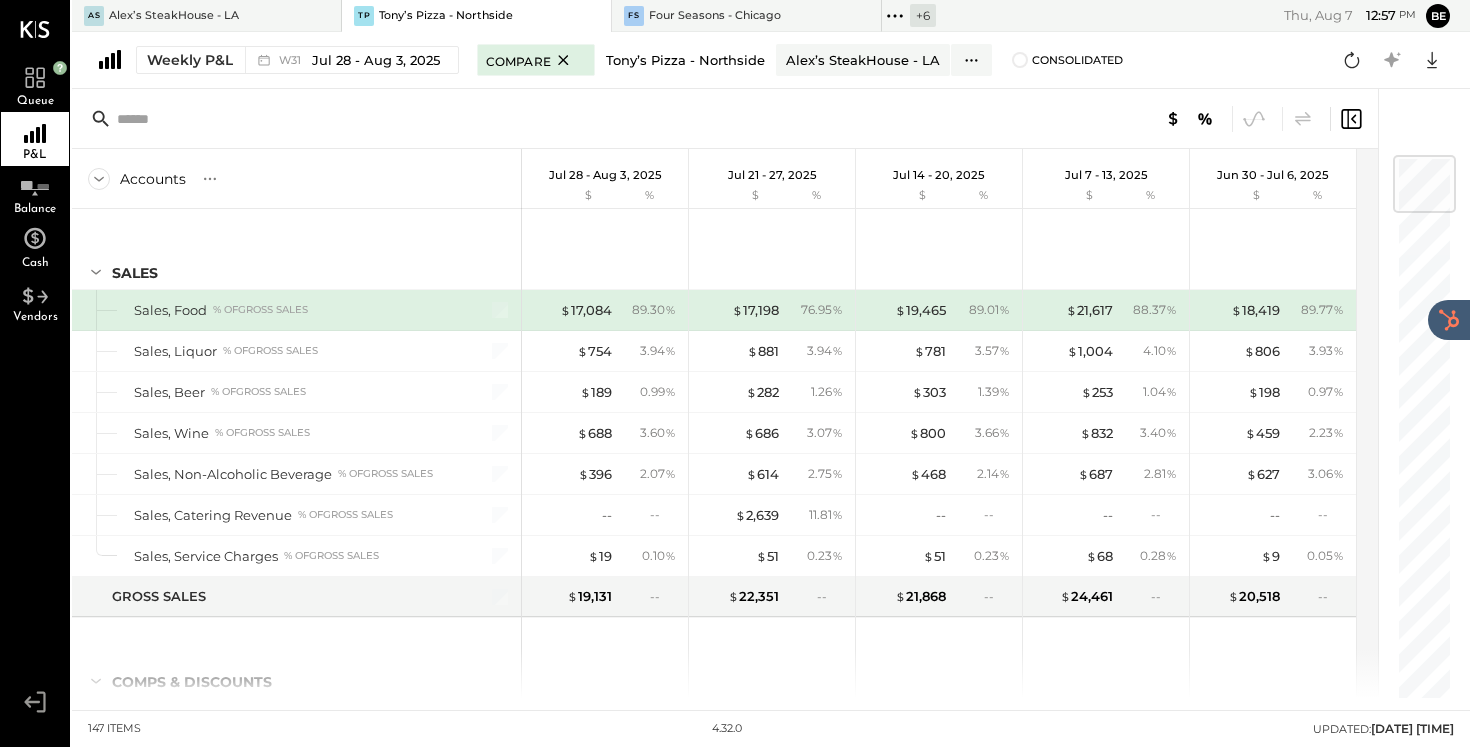 click on "Tony’s Pizza - Northside" at bounding box center (685, 60) 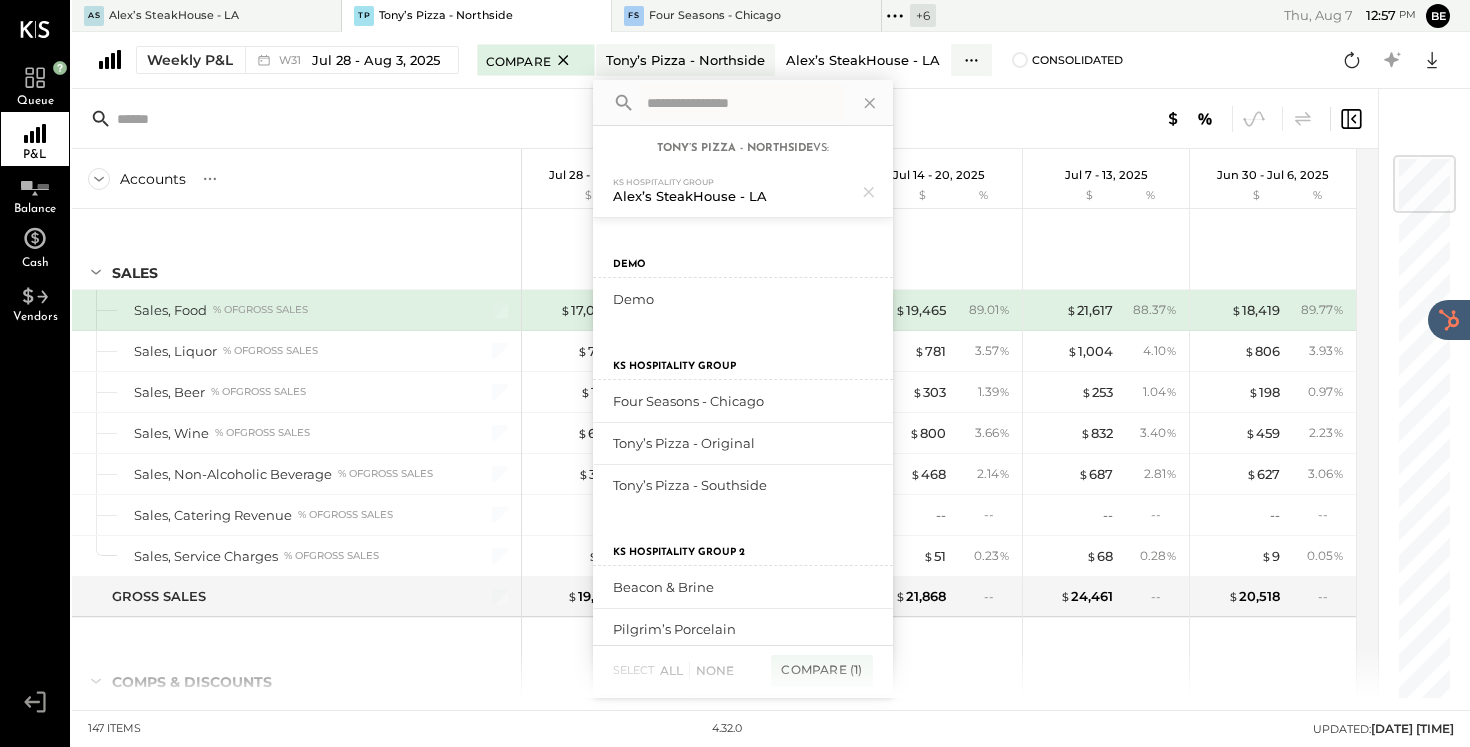 click on "Alex’s SteakHouse - LA" at bounding box center [863, 60] 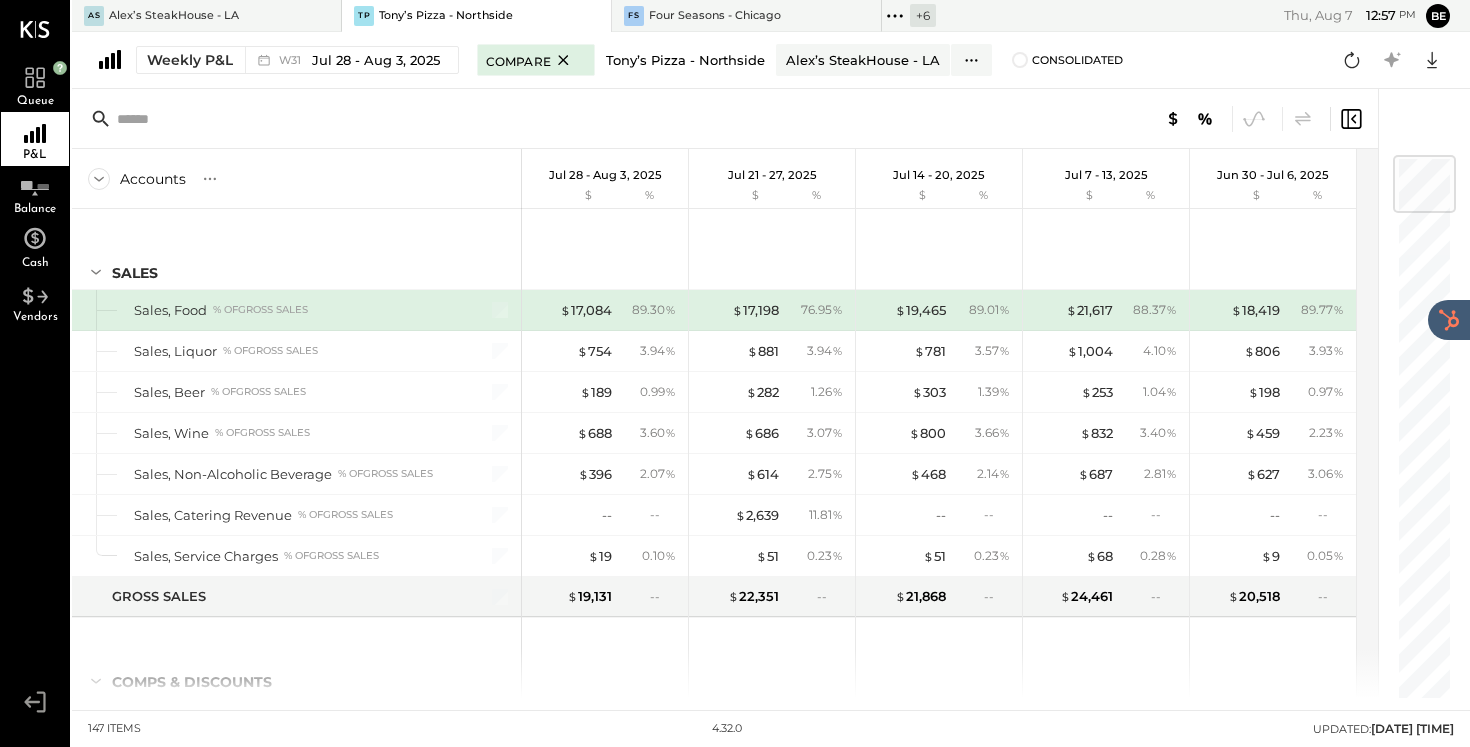 click on "Tony’s Pizza - Northside" at bounding box center [685, 60] 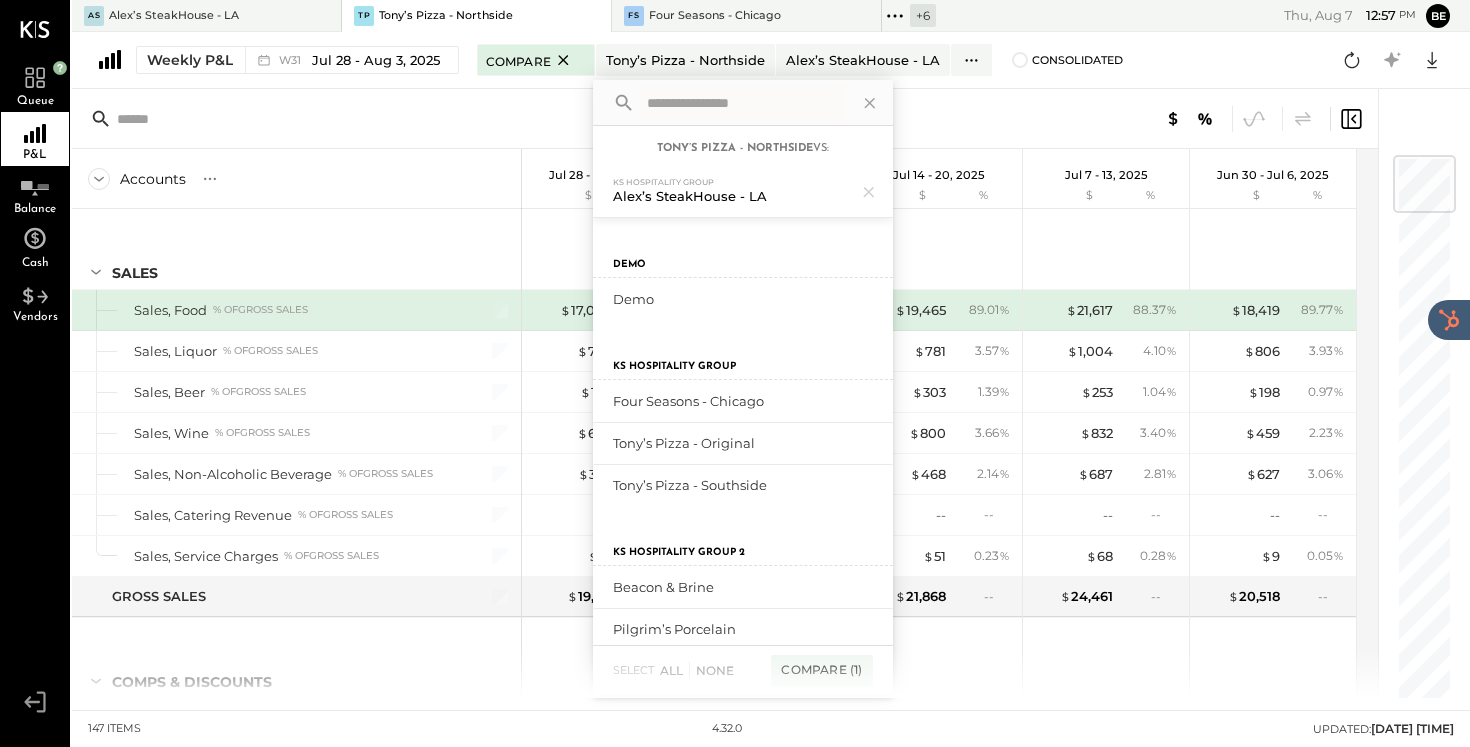 click at bounding box center [1081, 119] 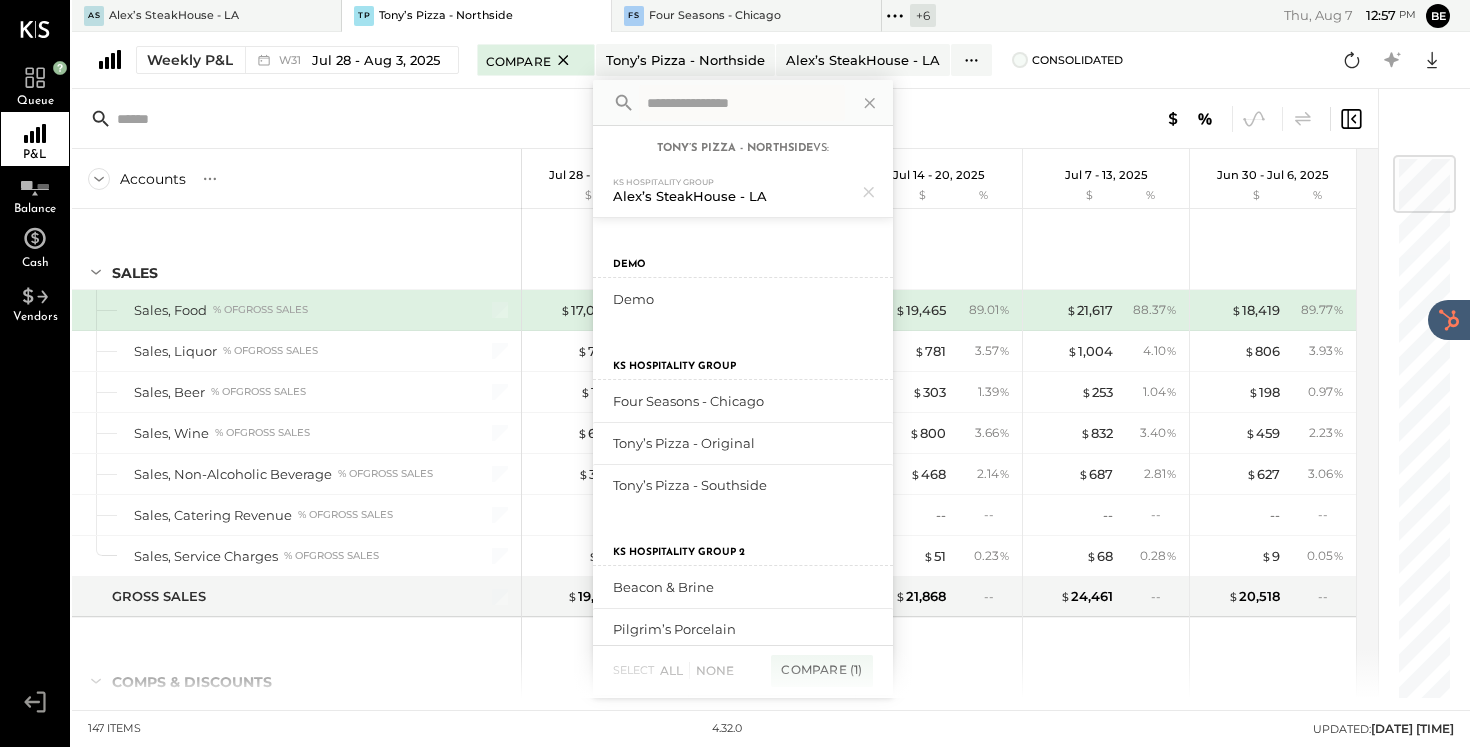 click at bounding box center (1020, 60) 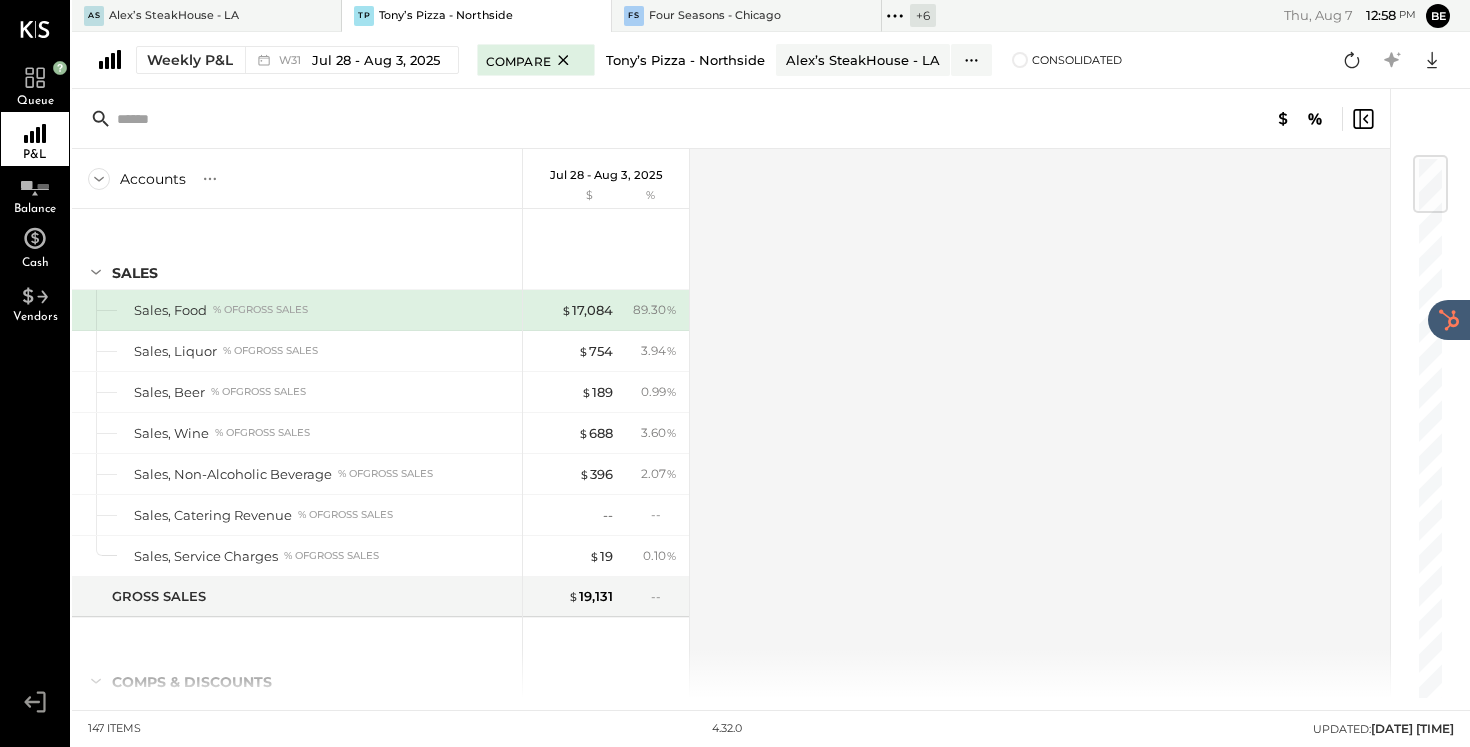click on "Tony’s Pizza - Northside" at bounding box center (685, 60) 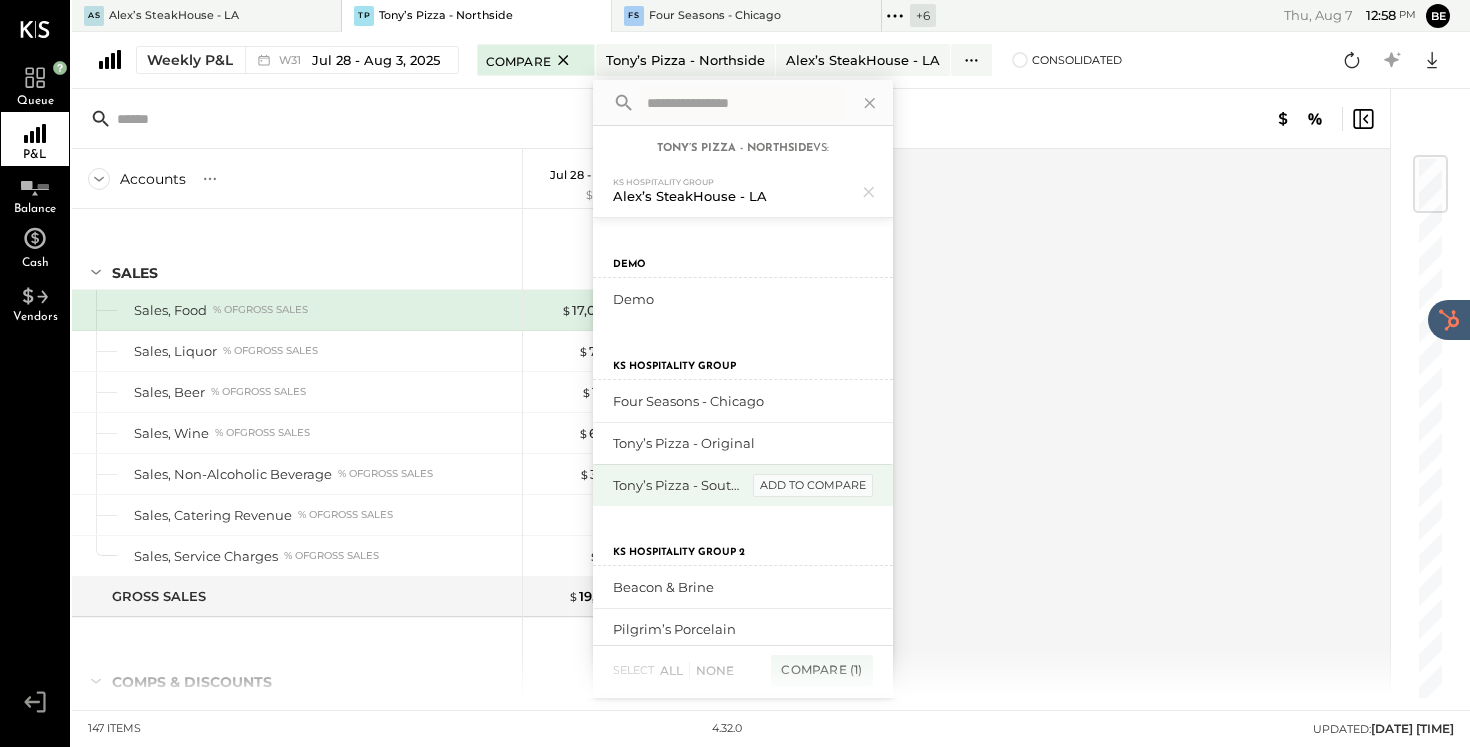 click on "add to compare" at bounding box center (813, 486) 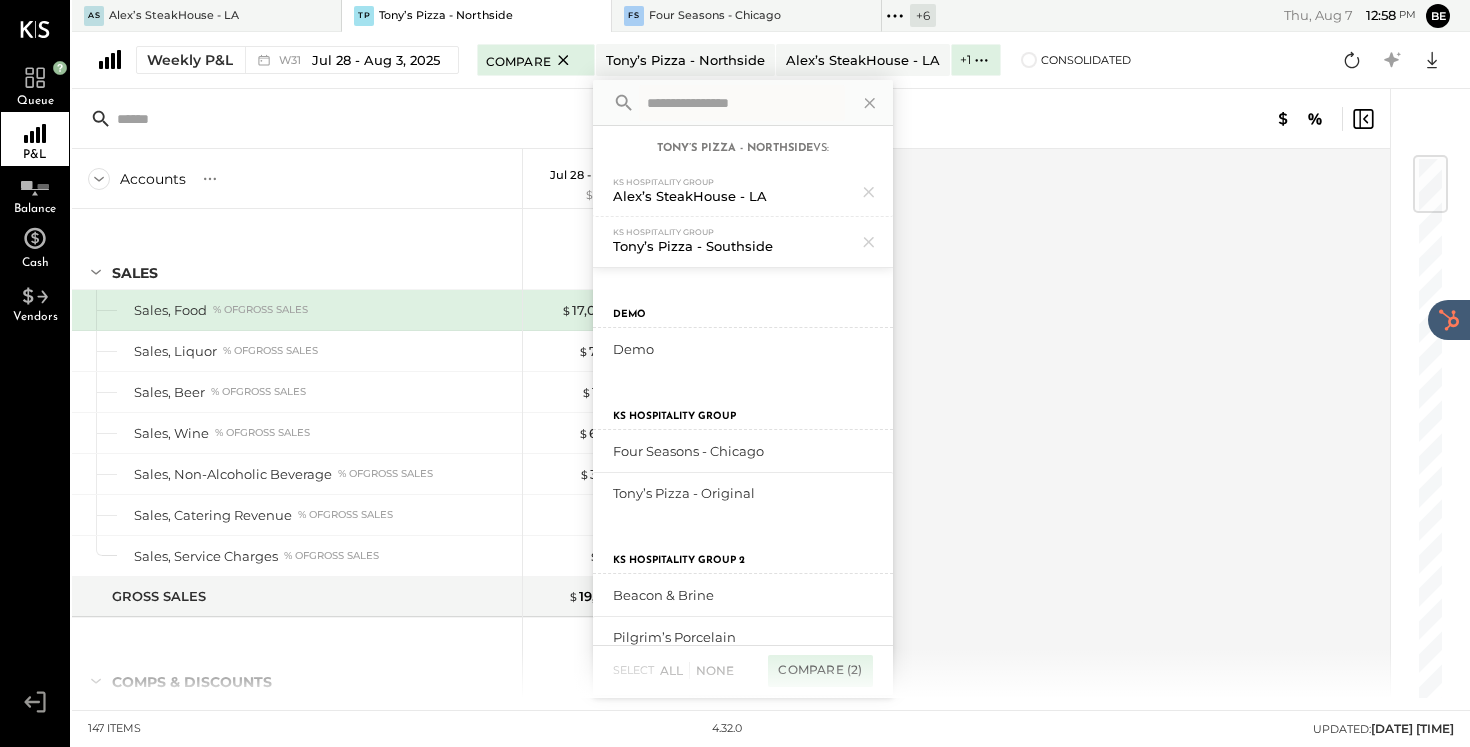 click on "Compare (2)" at bounding box center (820, 671) 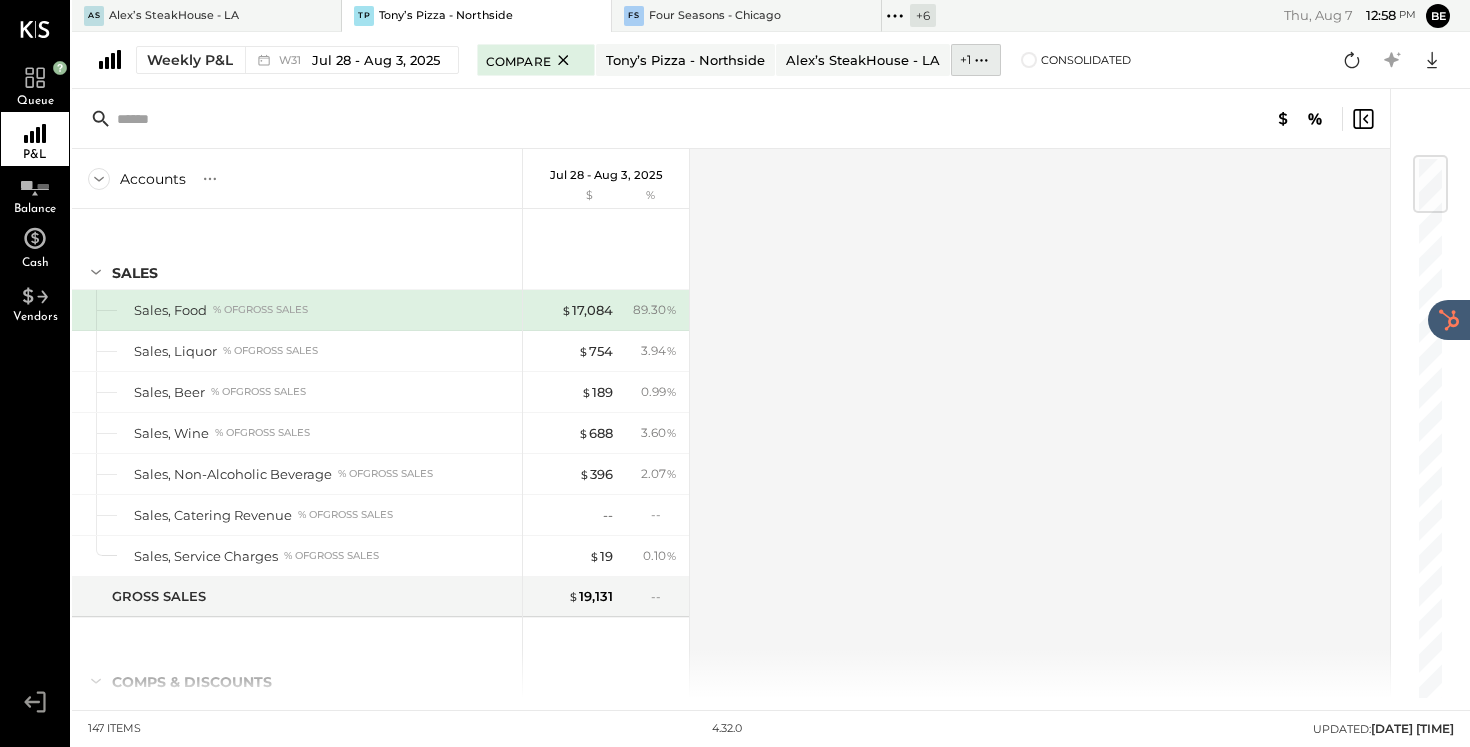 click on "+ 1" at bounding box center (965, 59) 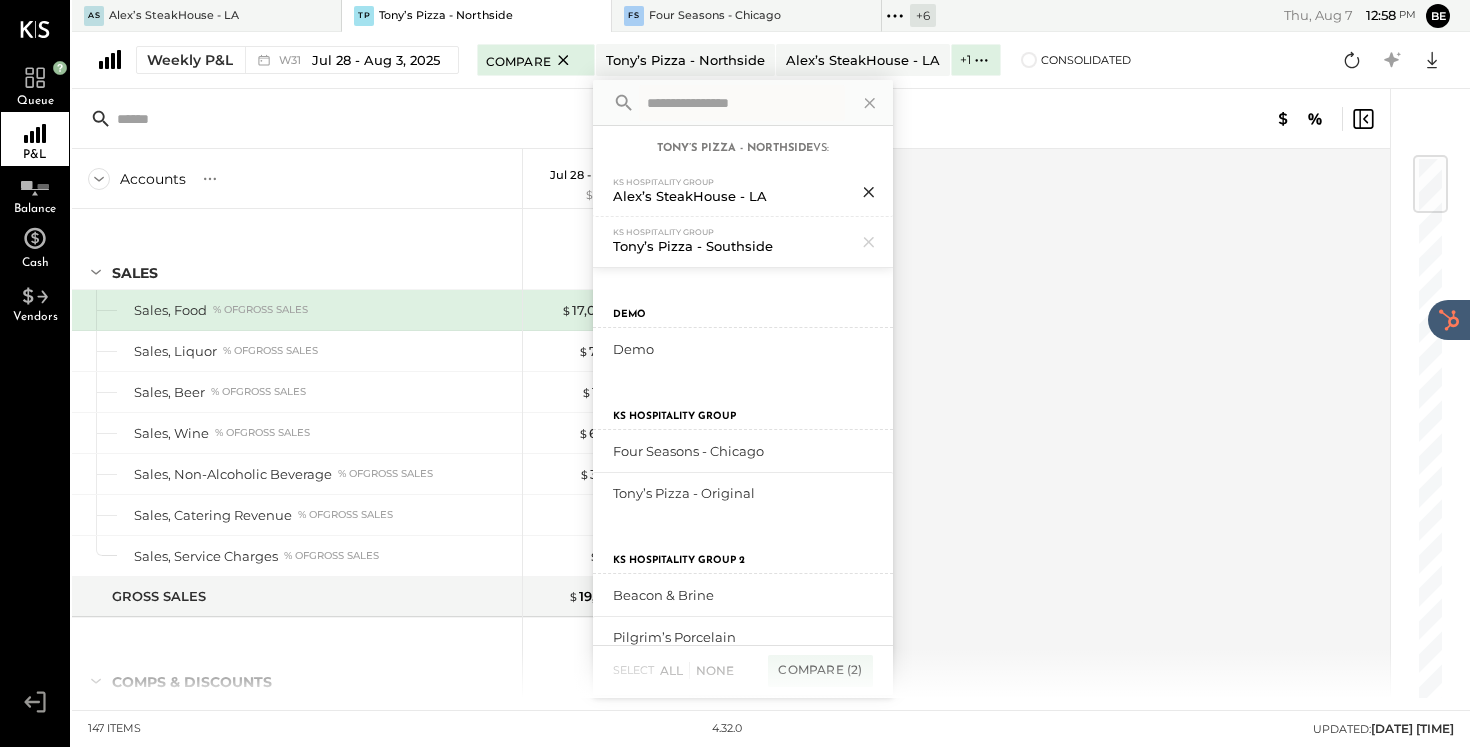 click 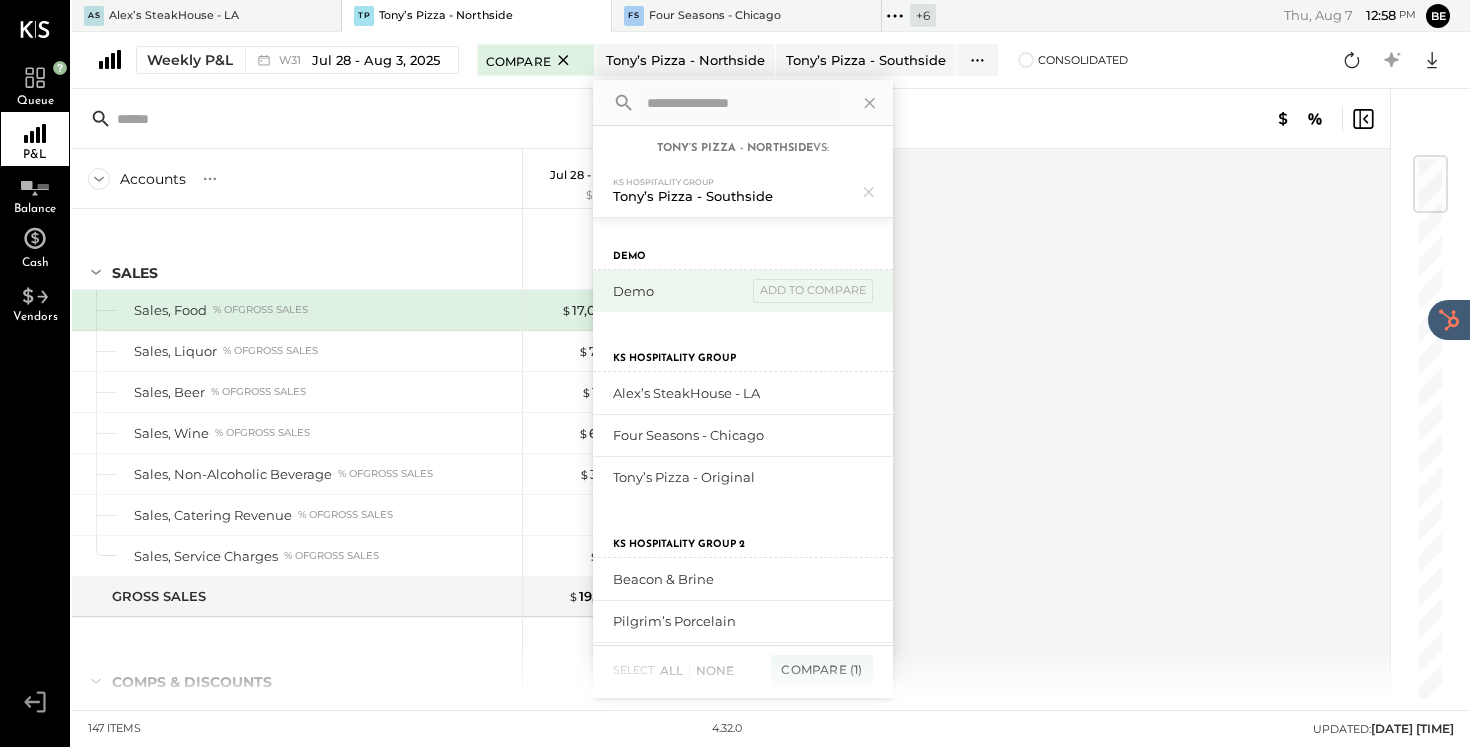 scroll, scrollTop: 0, scrollLeft: 0, axis: both 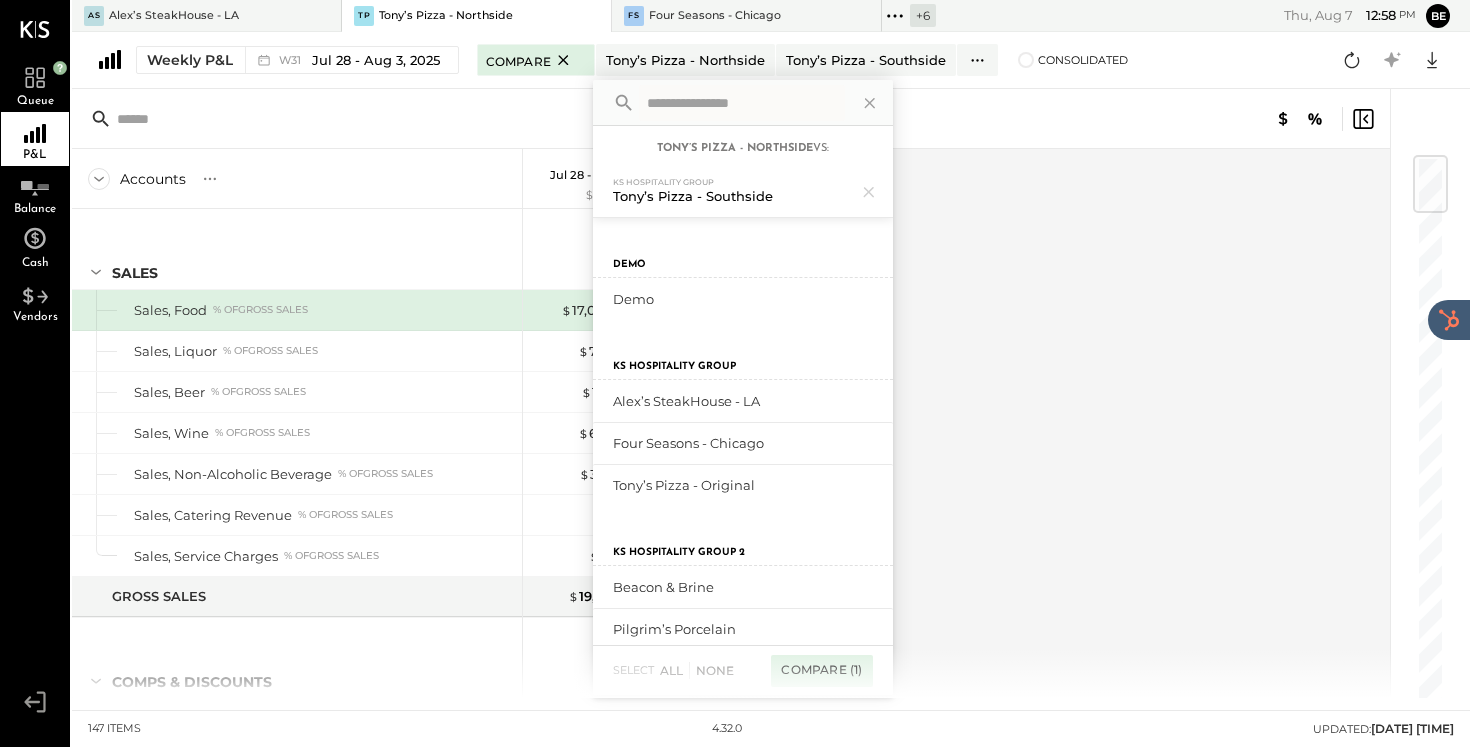 click on "Compare (1)" at bounding box center [821, 671] 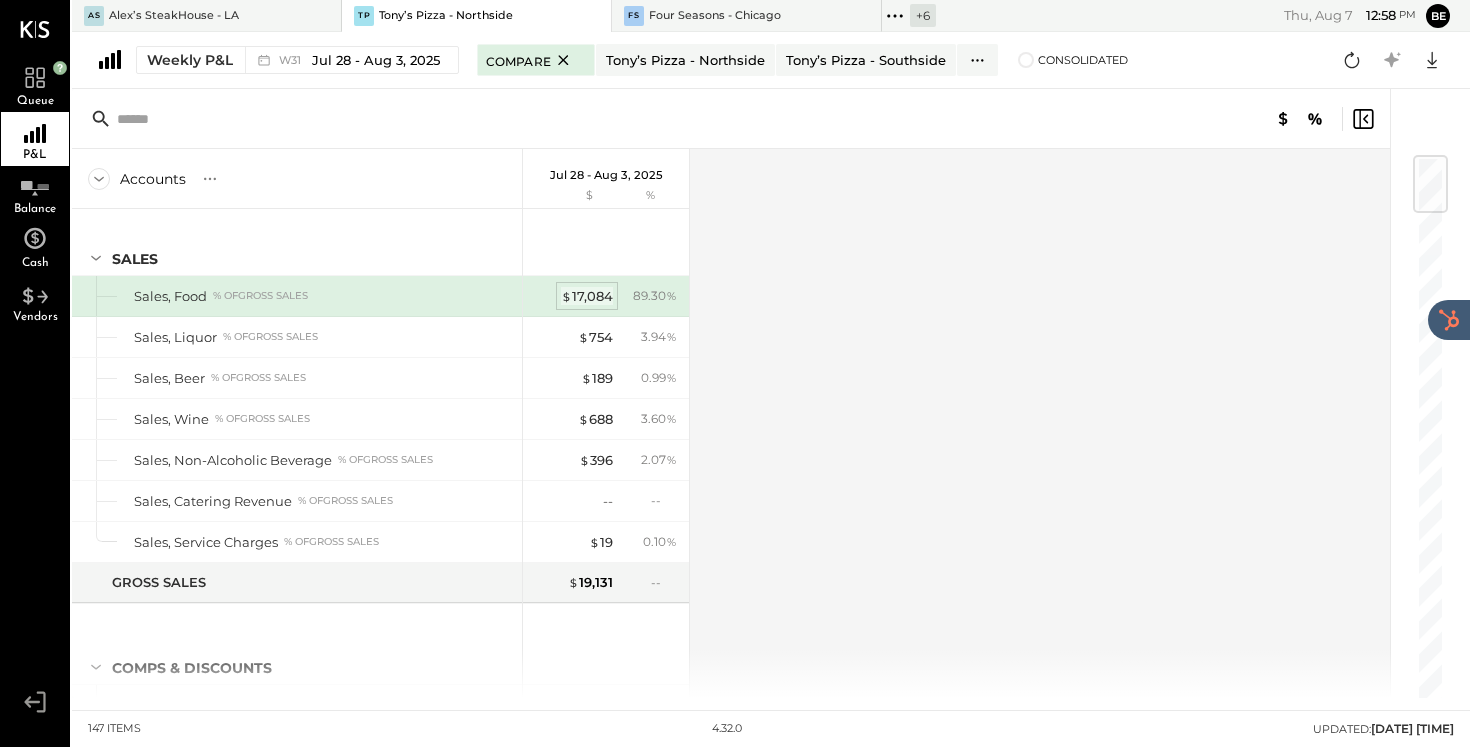 scroll, scrollTop: 0, scrollLeft: 0, axis: both 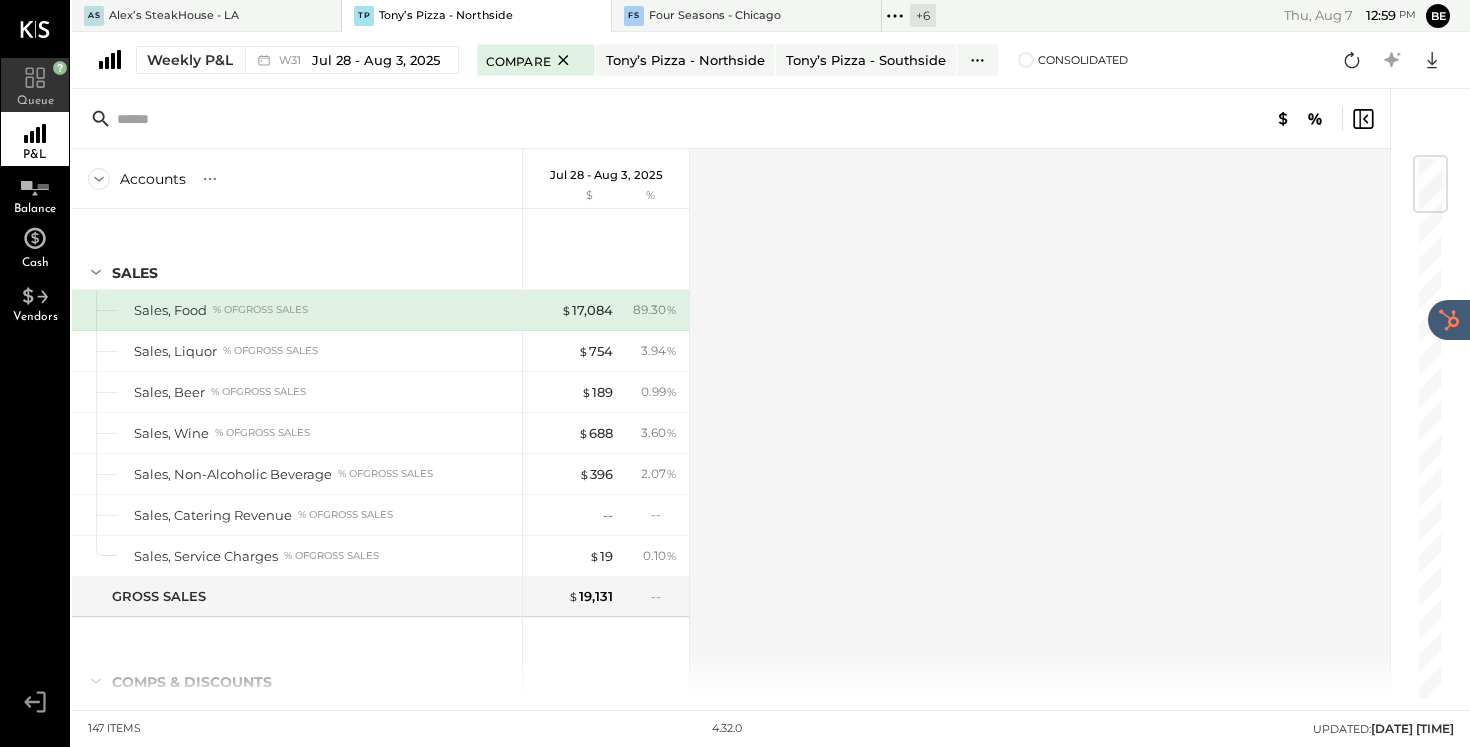 click 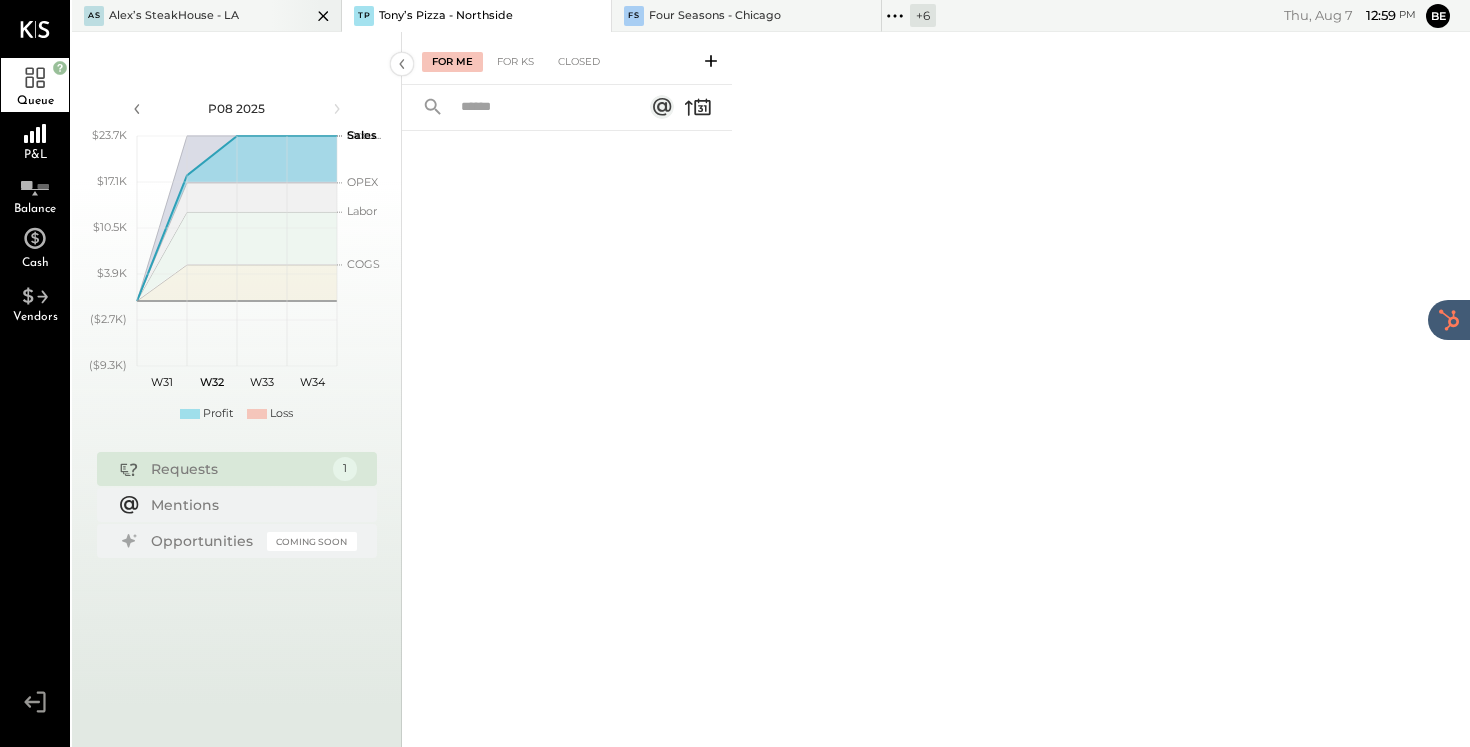 click at bounding box center (306, 15) 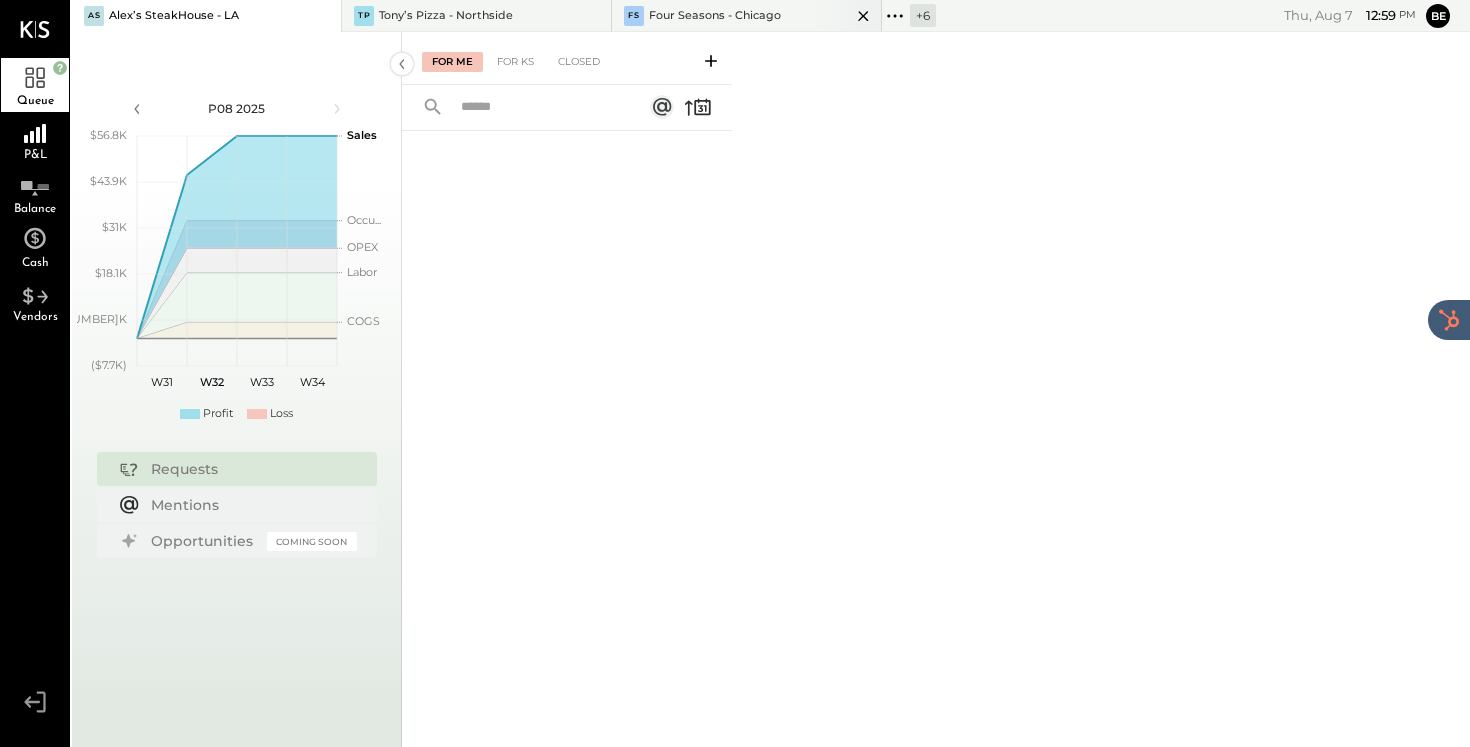 click on "Four Seasons - Chicago" at bounding box center (715, 16) 